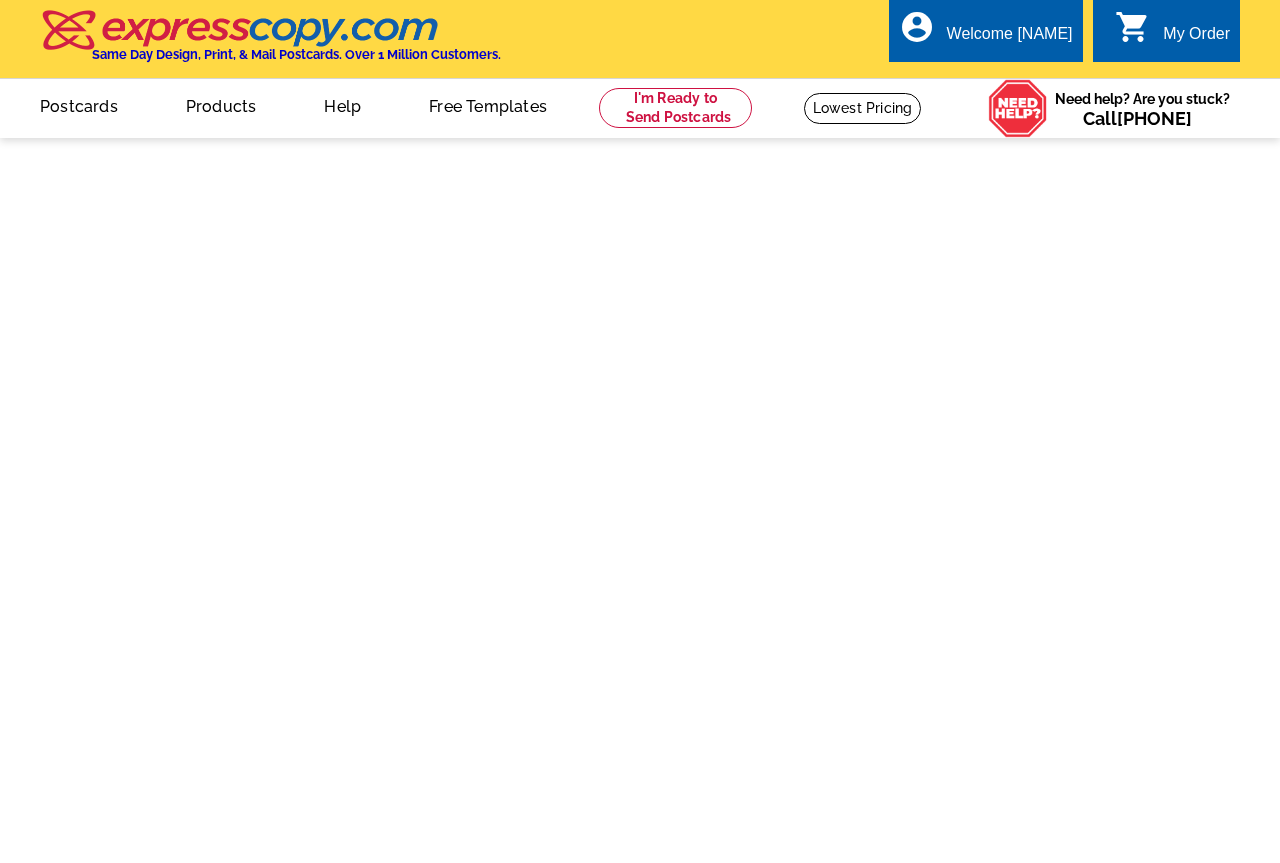 scroll, scrollTop: 0, scrollLeft: 0, axis: both 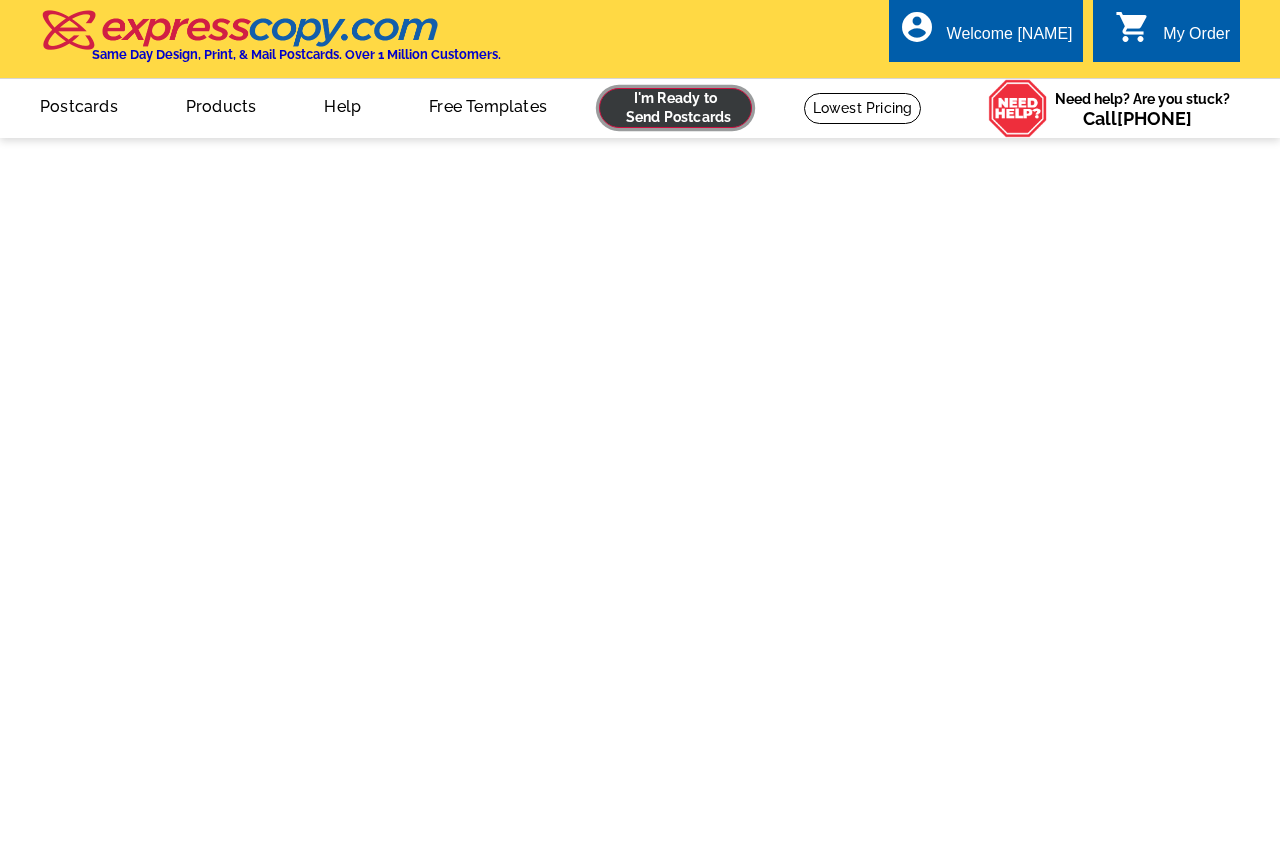click at bounding box center (675, 108) 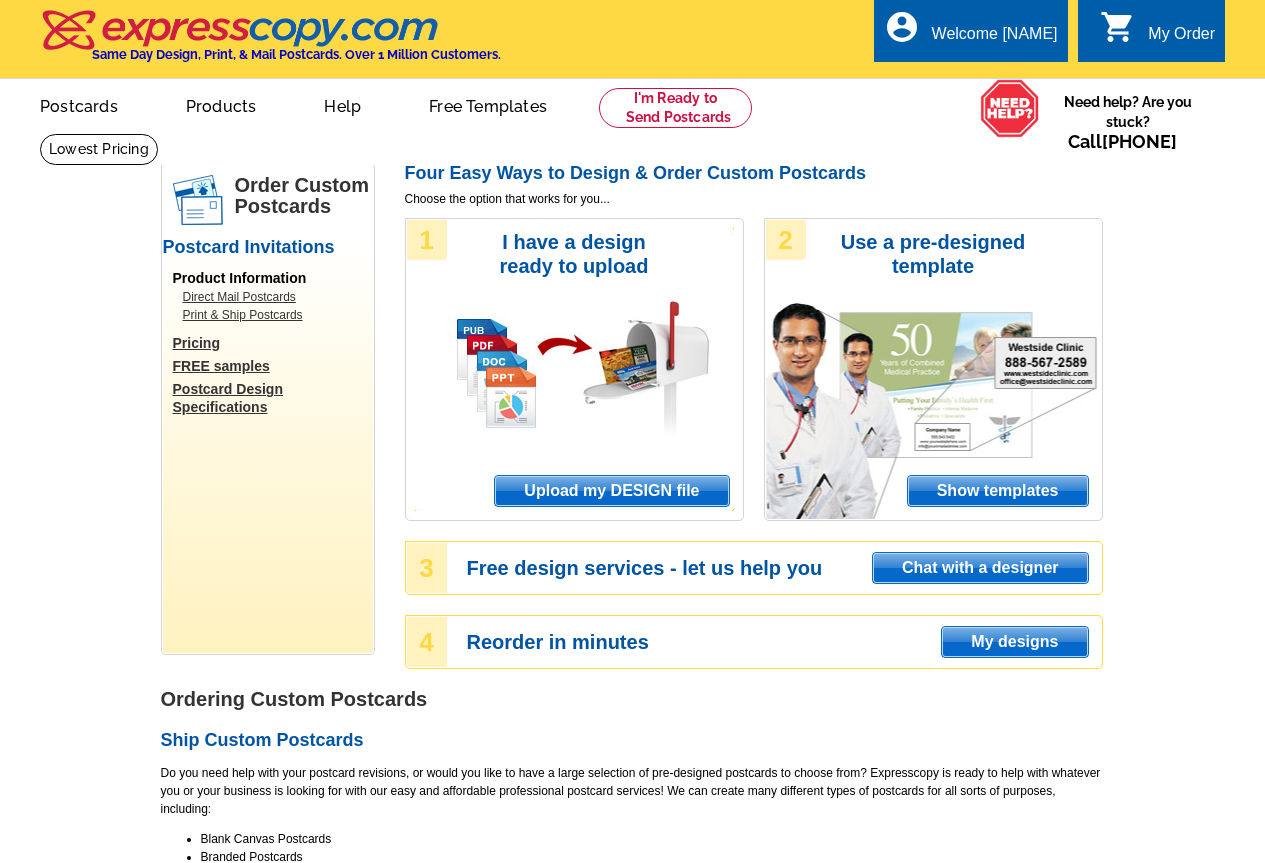 scroll, scrollTop: 0, scrollLeft: 0, axis: both 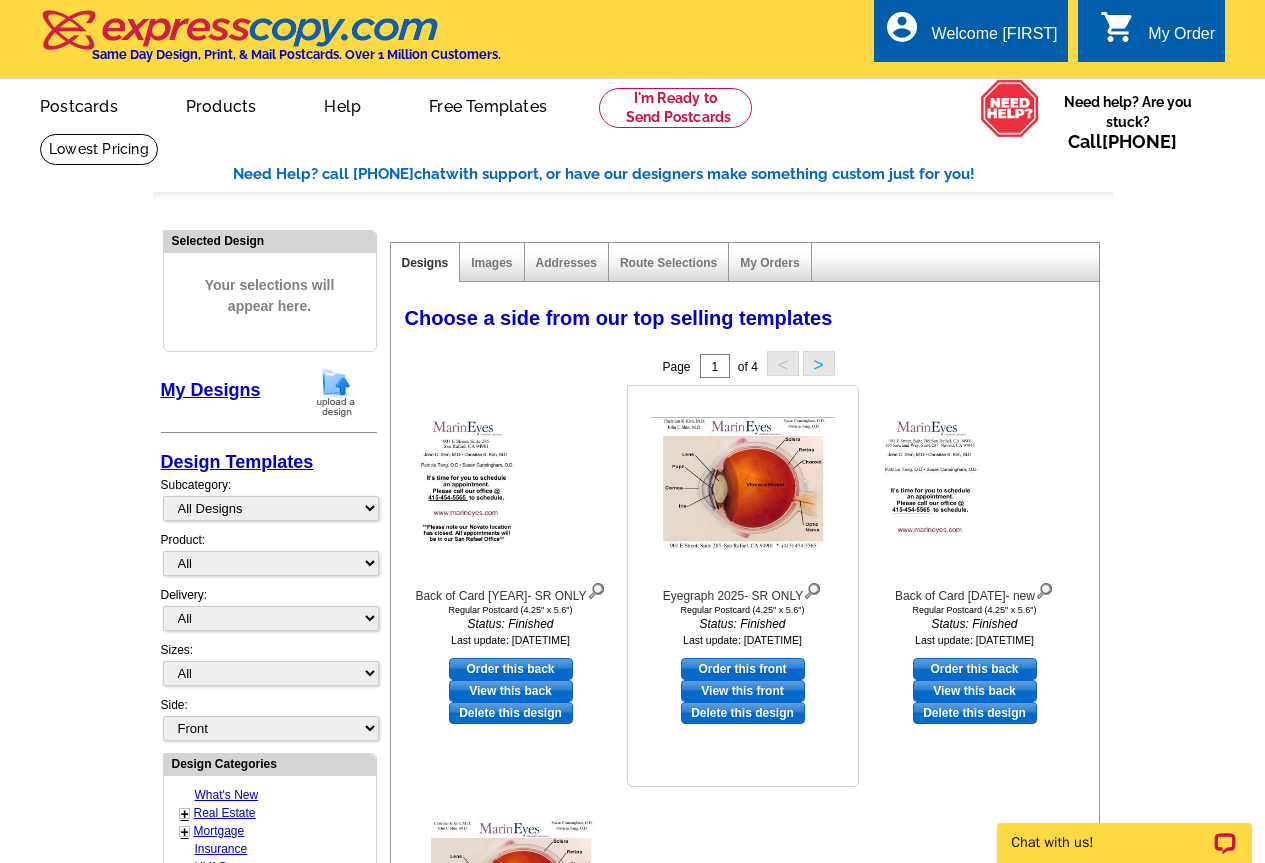 click on "Order this front" at bounding box center (743, 669) 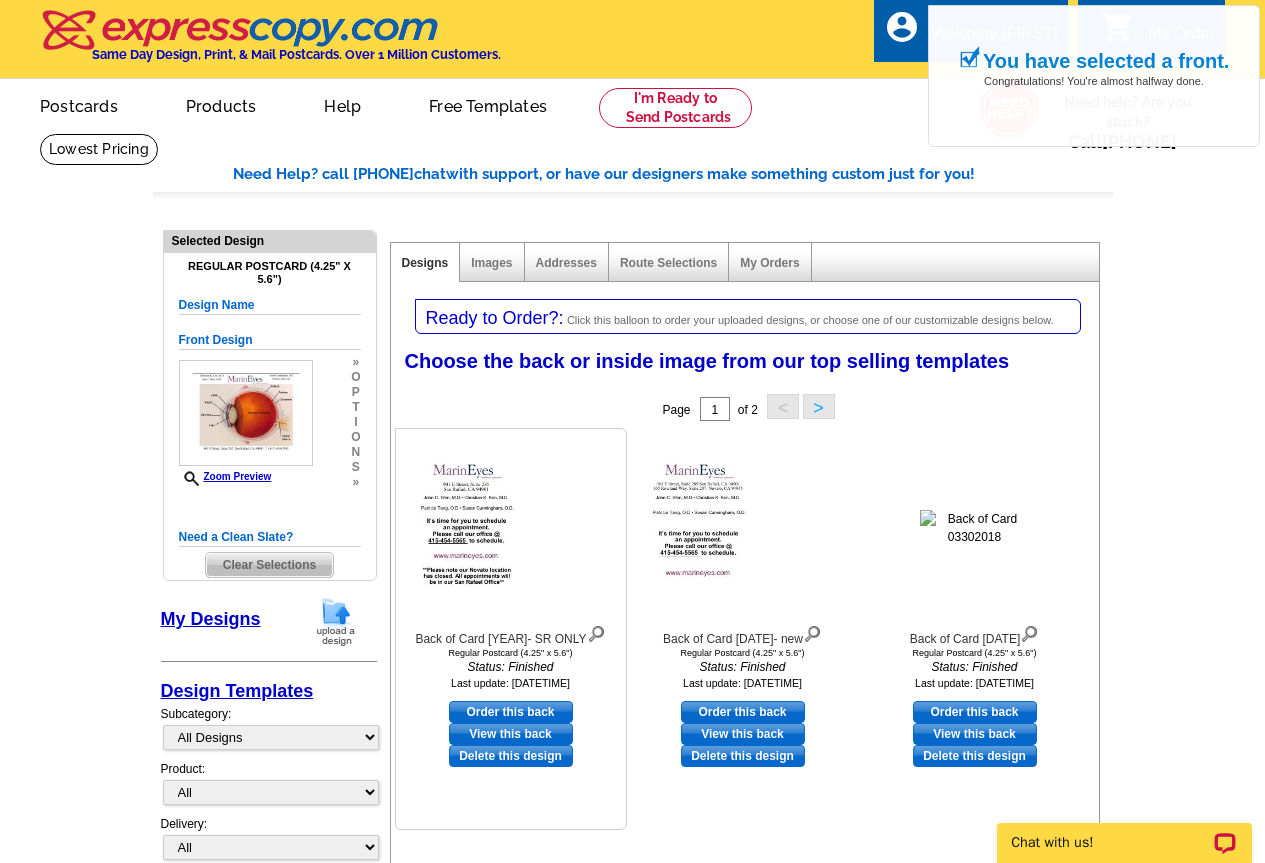click on "Order this back" at bounding box center [511, 712] 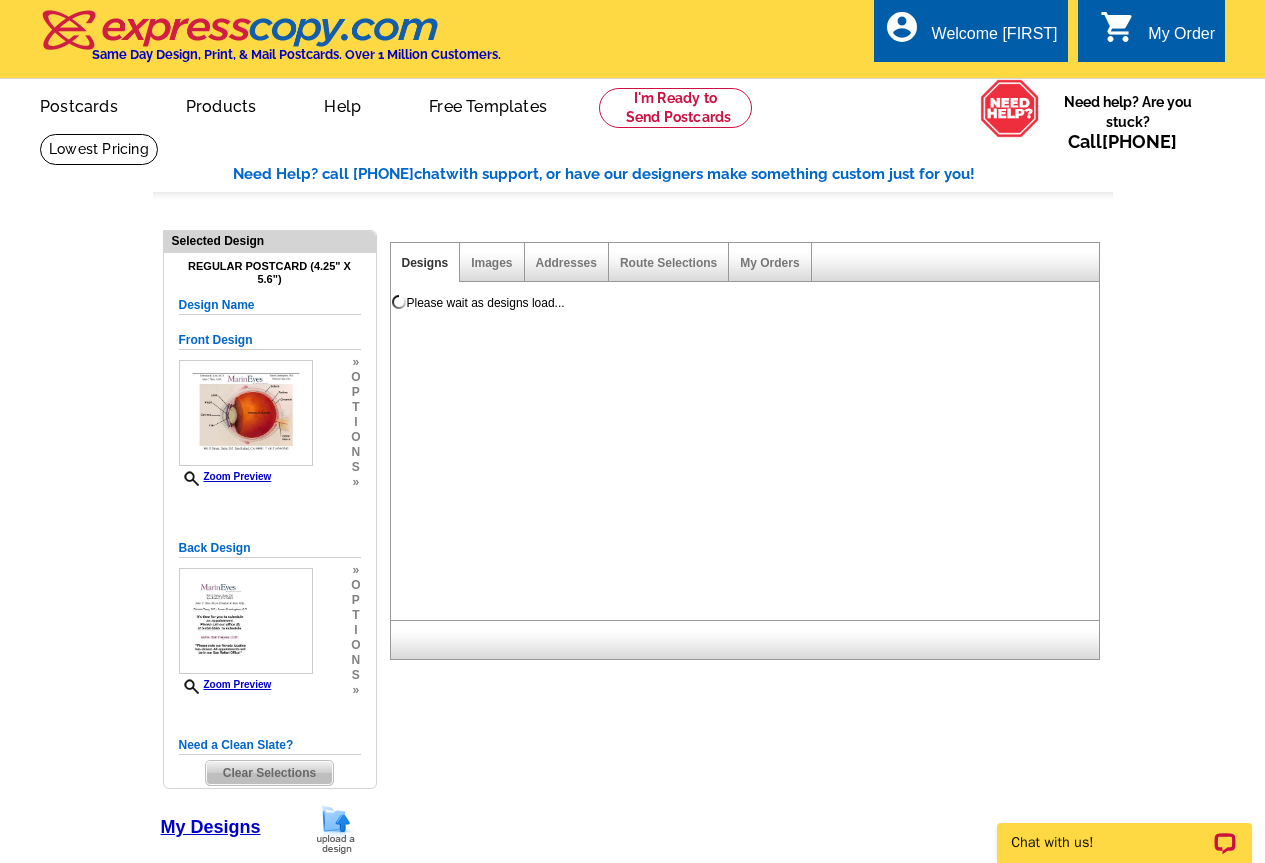scroll, scrollTop: 0, scrollLeft: 0, axis: both 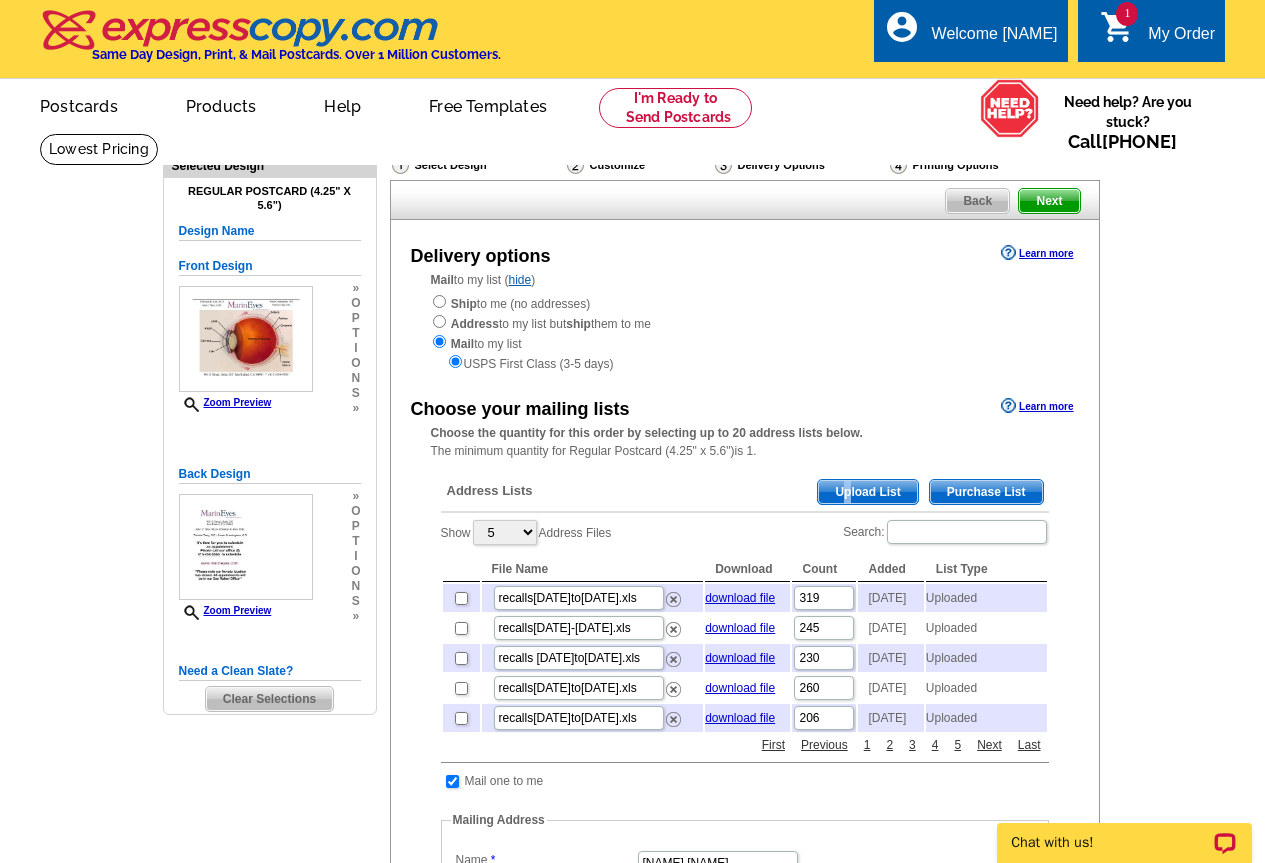 click on "Upload List" at bounding box center (867, 492) 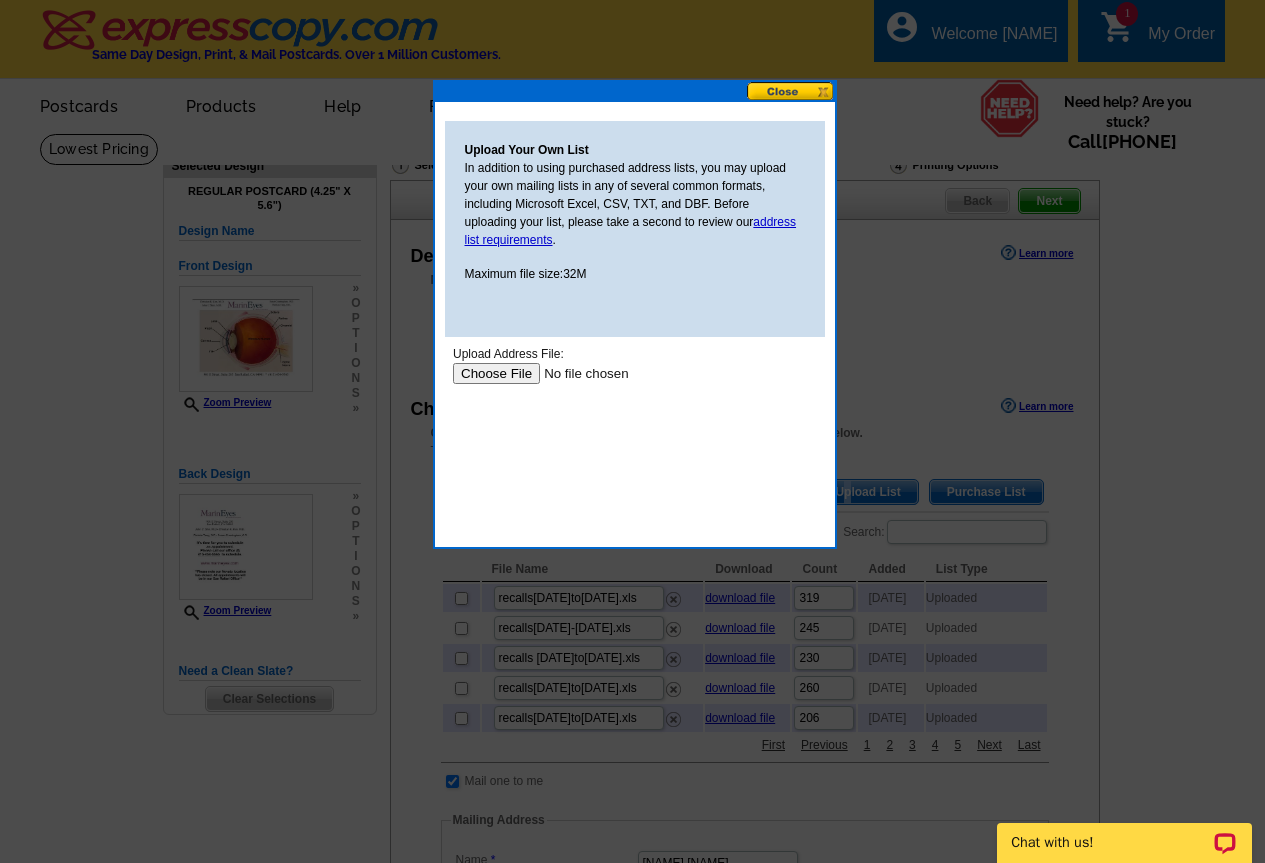 scroll, scrollTop: 0, scrollLeft: 0, axis: both 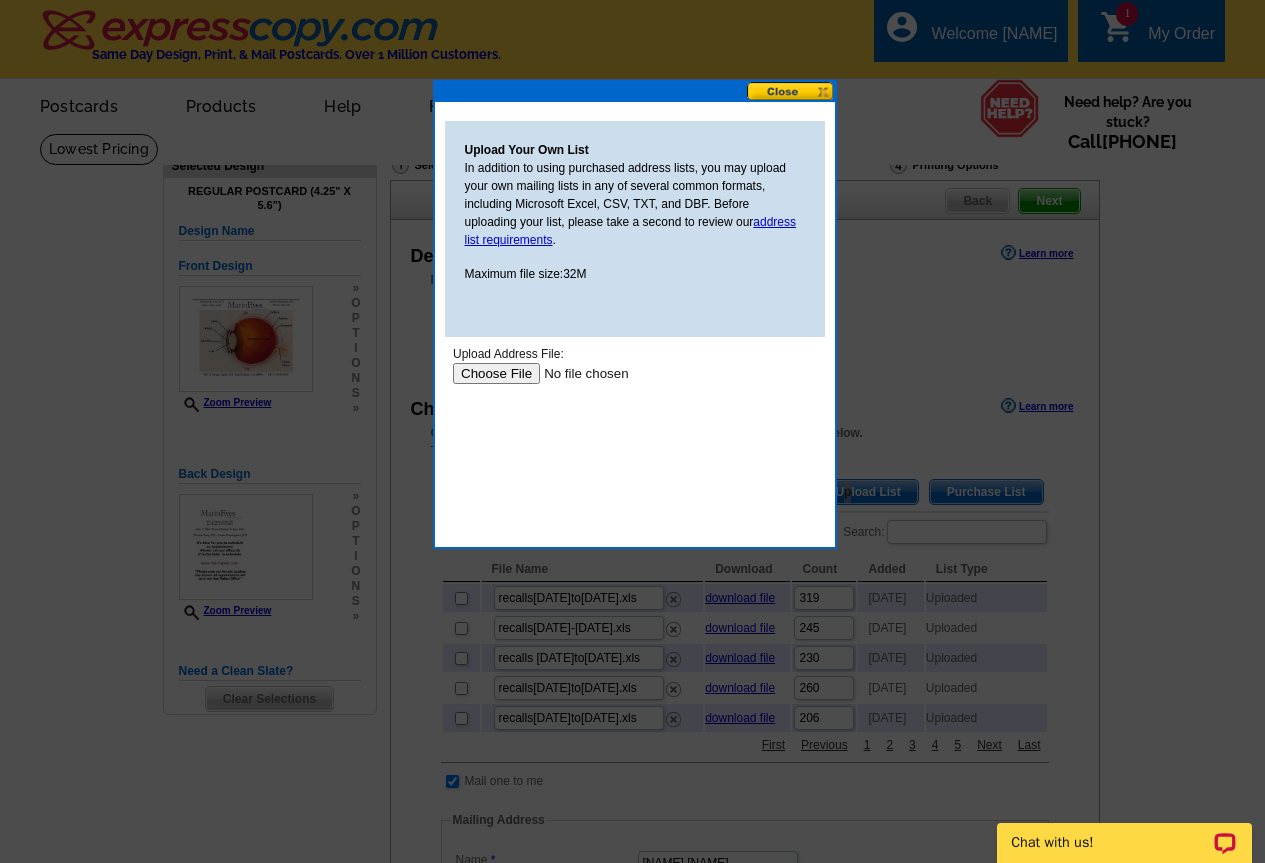 click at bounding box center [578, 373] 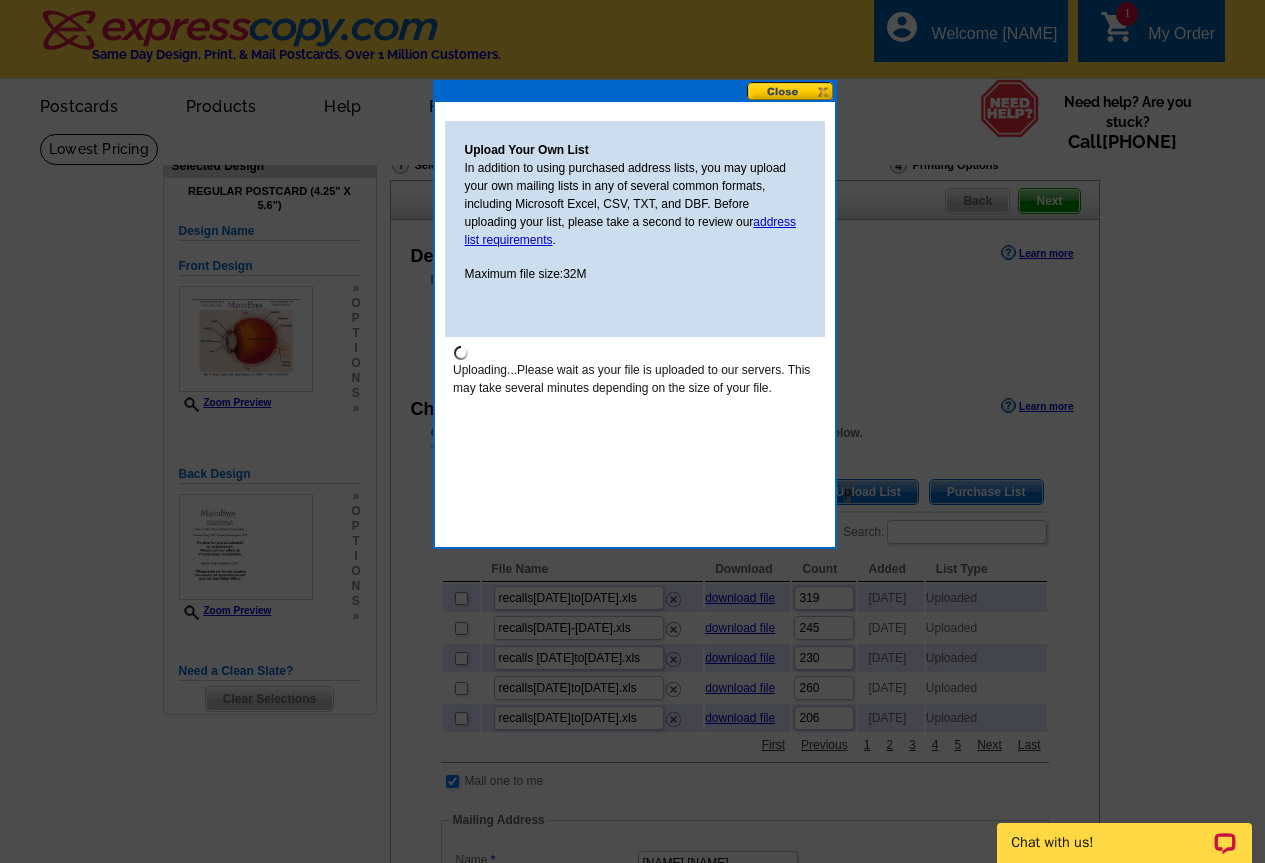 click at bounding box center [791, 91] 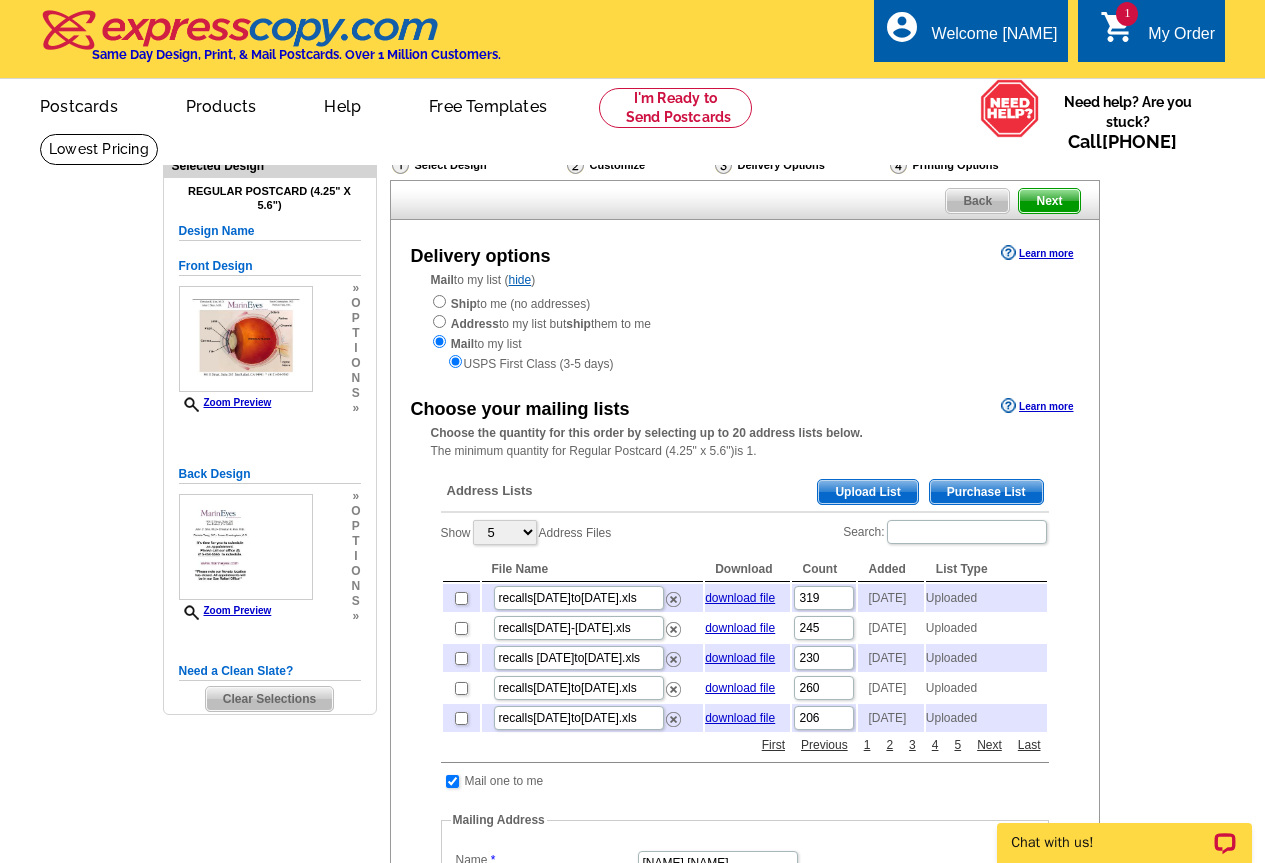 click on "Upload List" at bounding box center (867, 492) 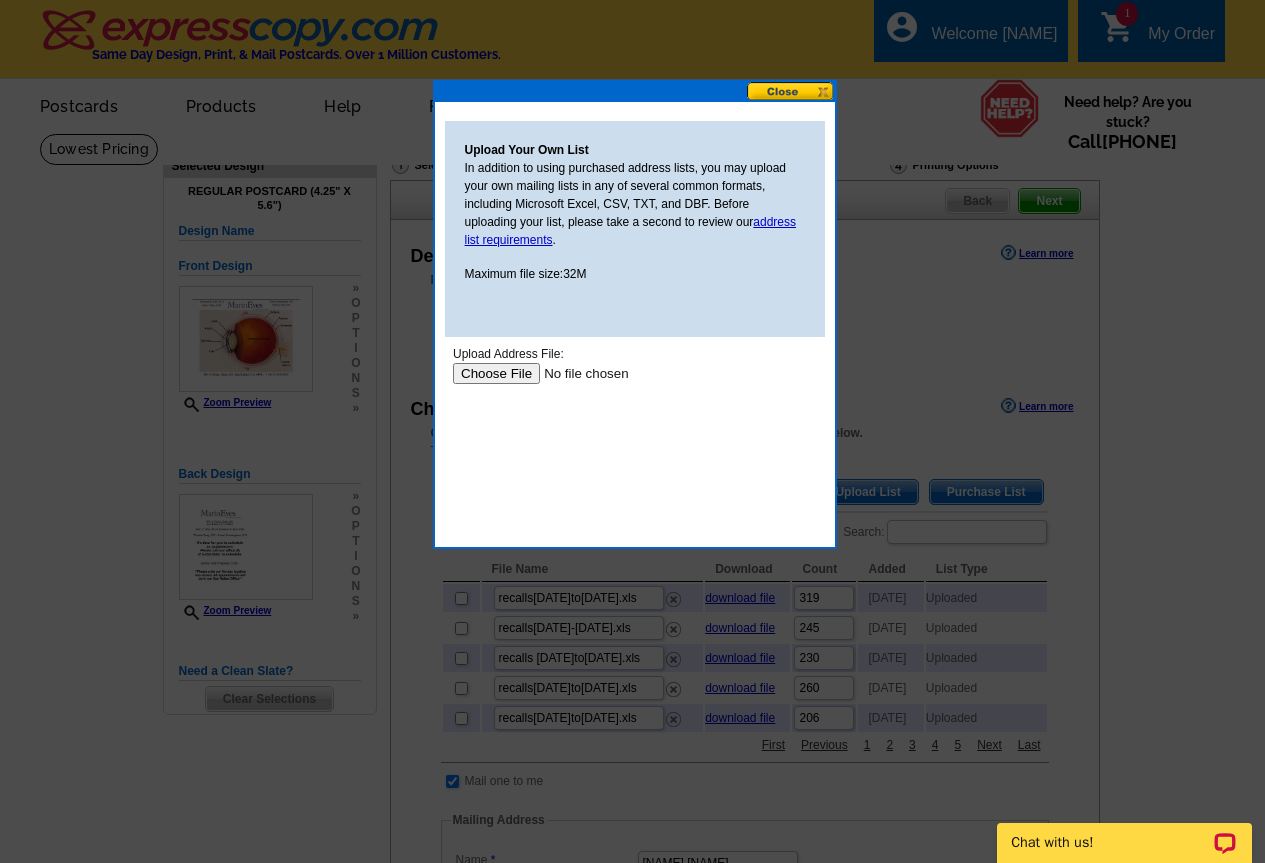 scroll, scrollTop: 0, scrollLeft: 0, axis: both 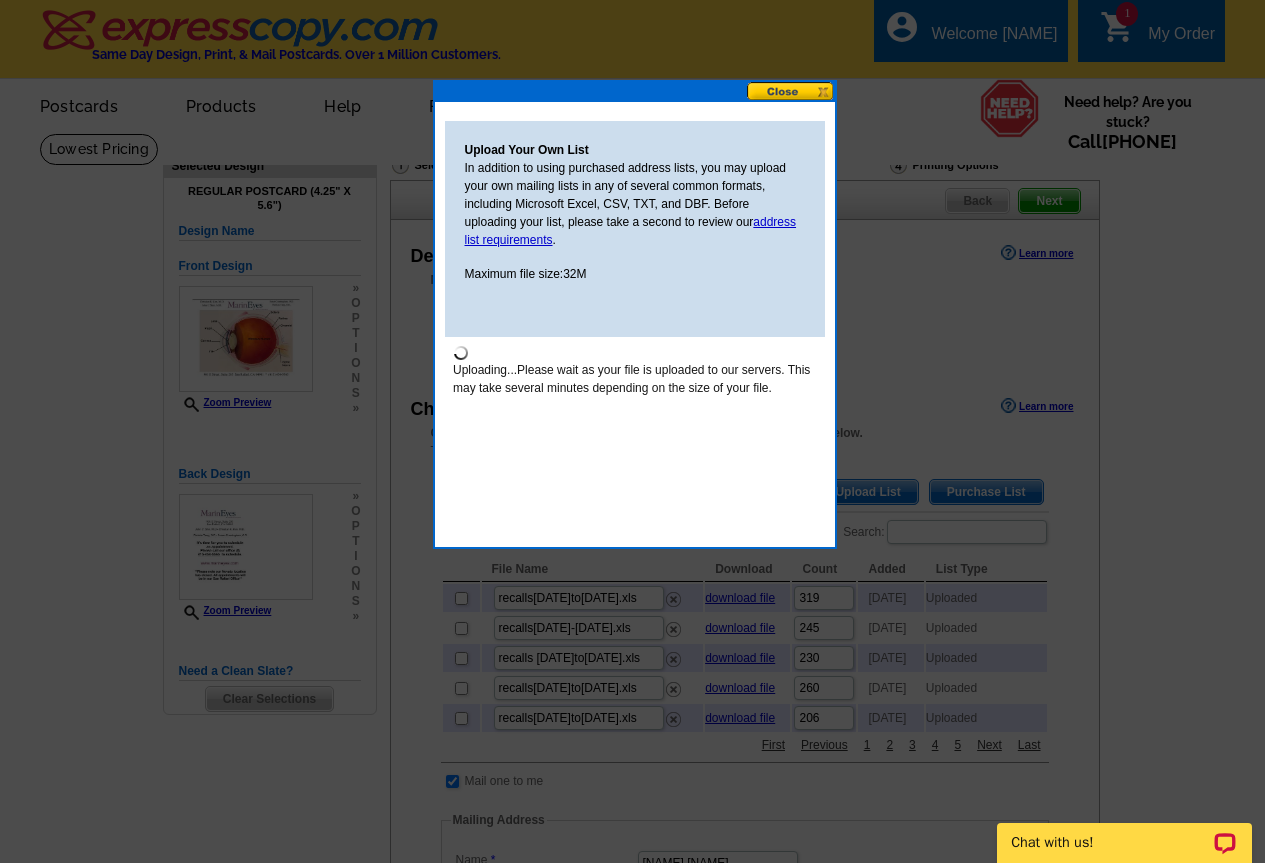 click at bounding box center (791, 91) 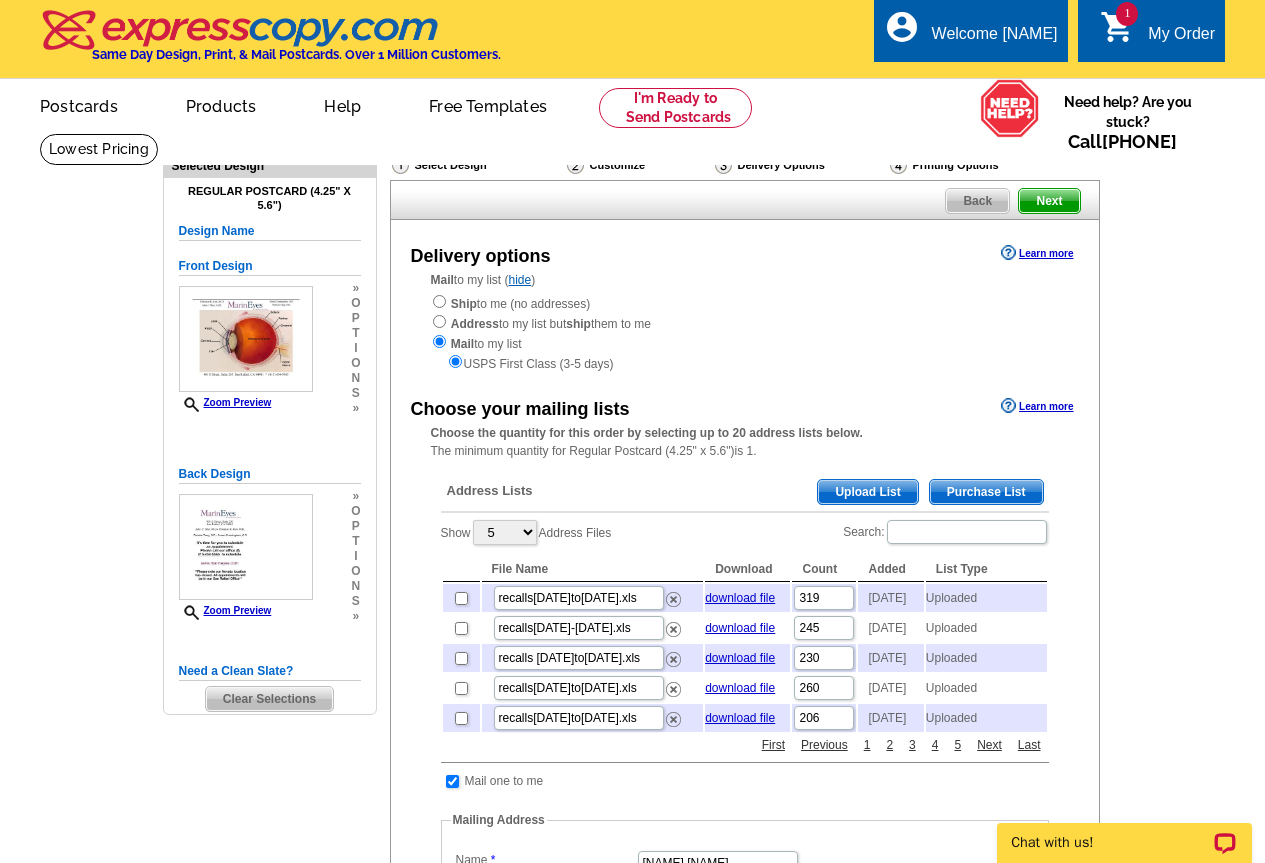 click on "Upload List" at bounding box center [867, 492] 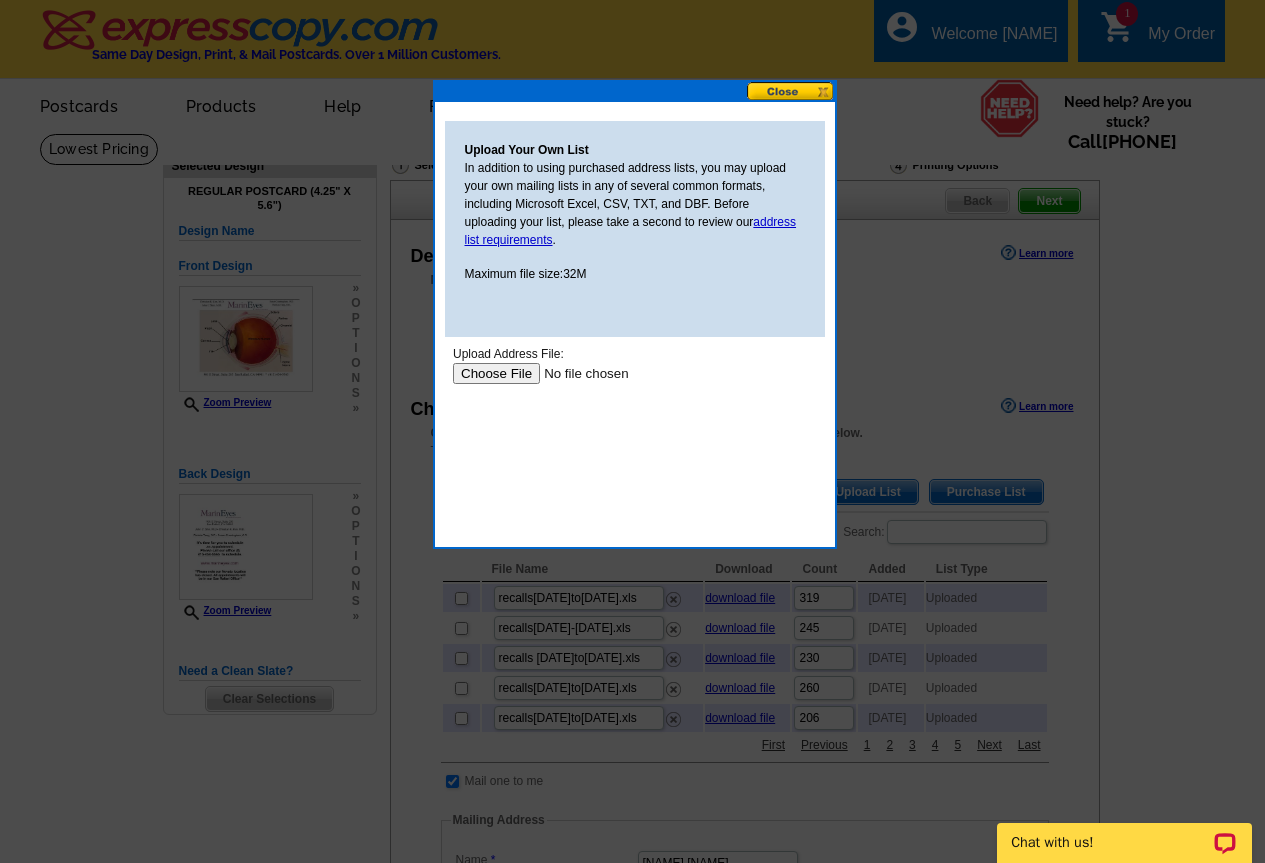 scroll, scrollTop: 0, scrollLeft: 0, axis: both 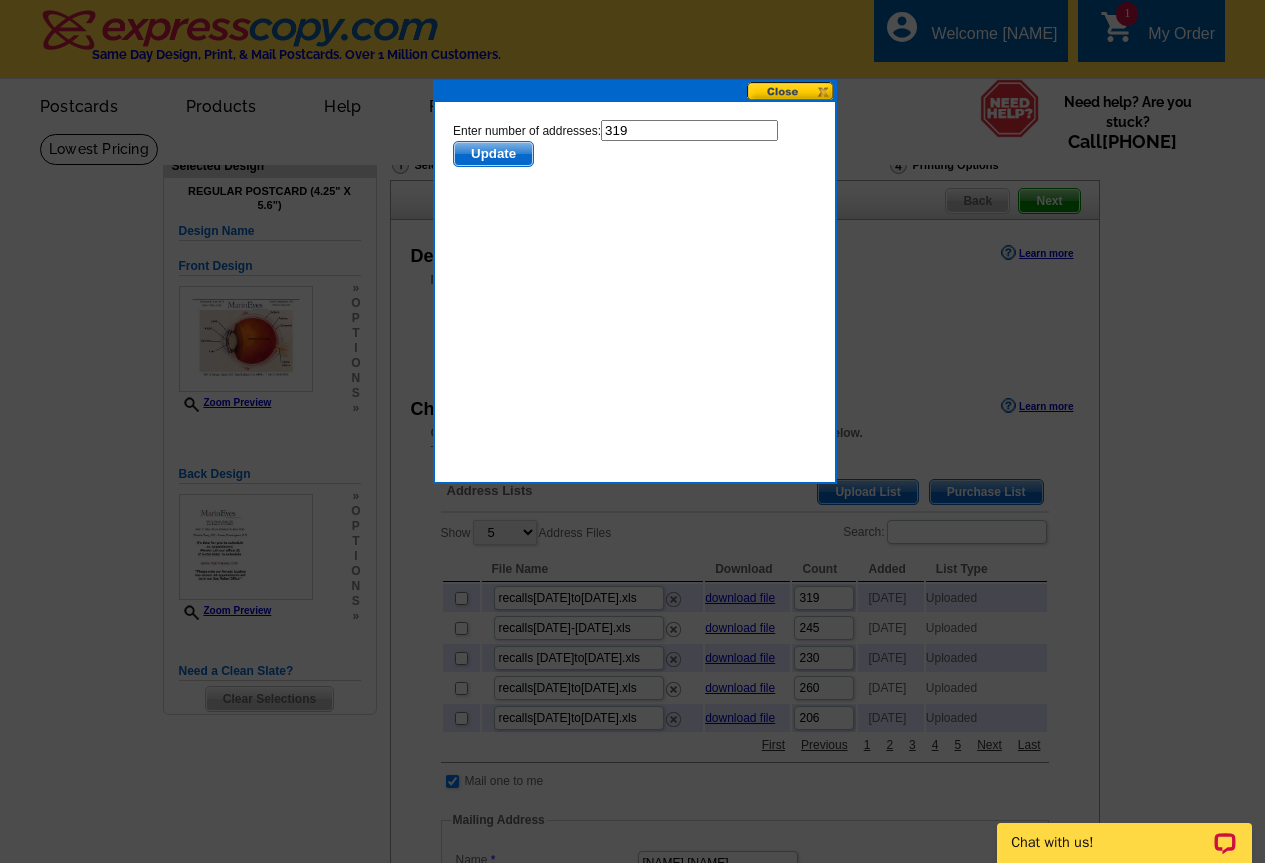 click on "Update" at bounding box center [492, 154] 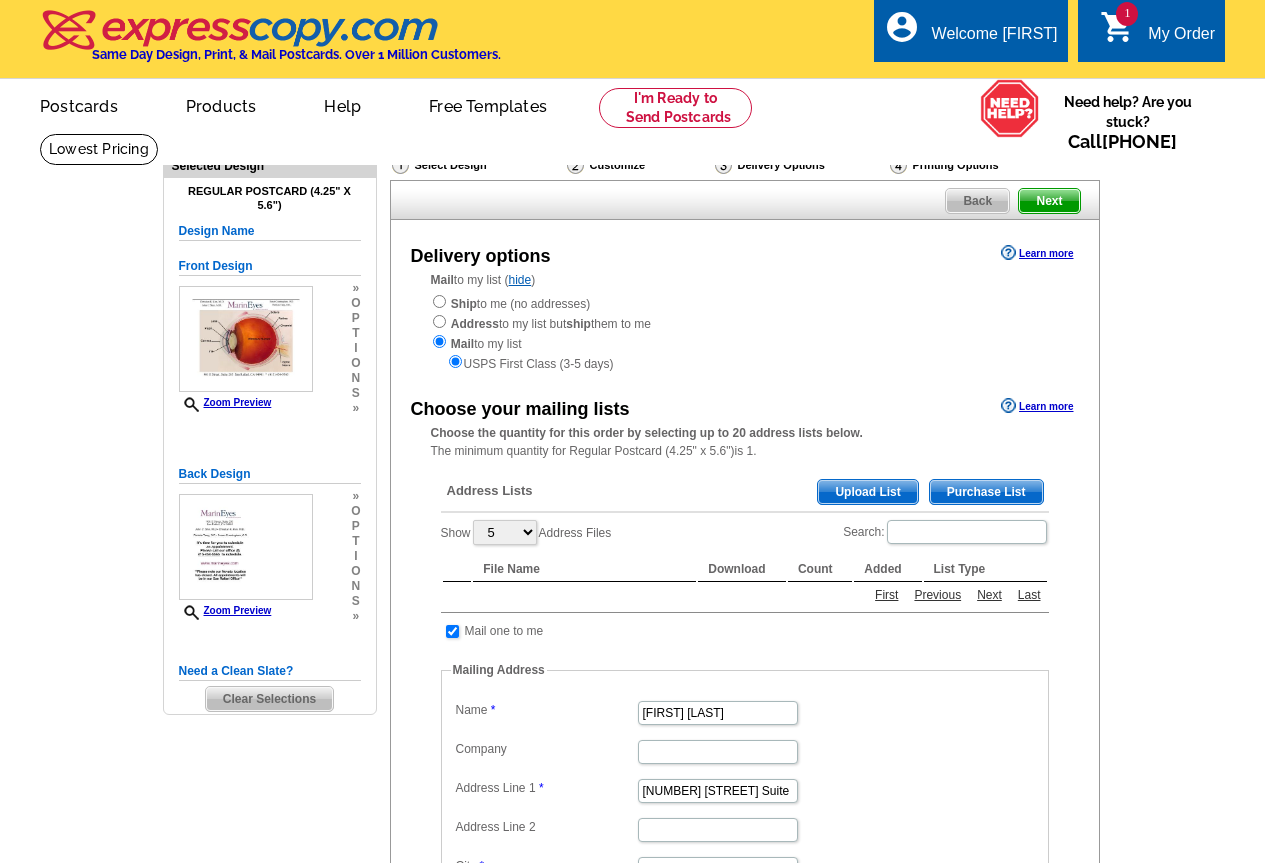 scroll, scrollTop: 0, scrollLeft: 0, axis: both 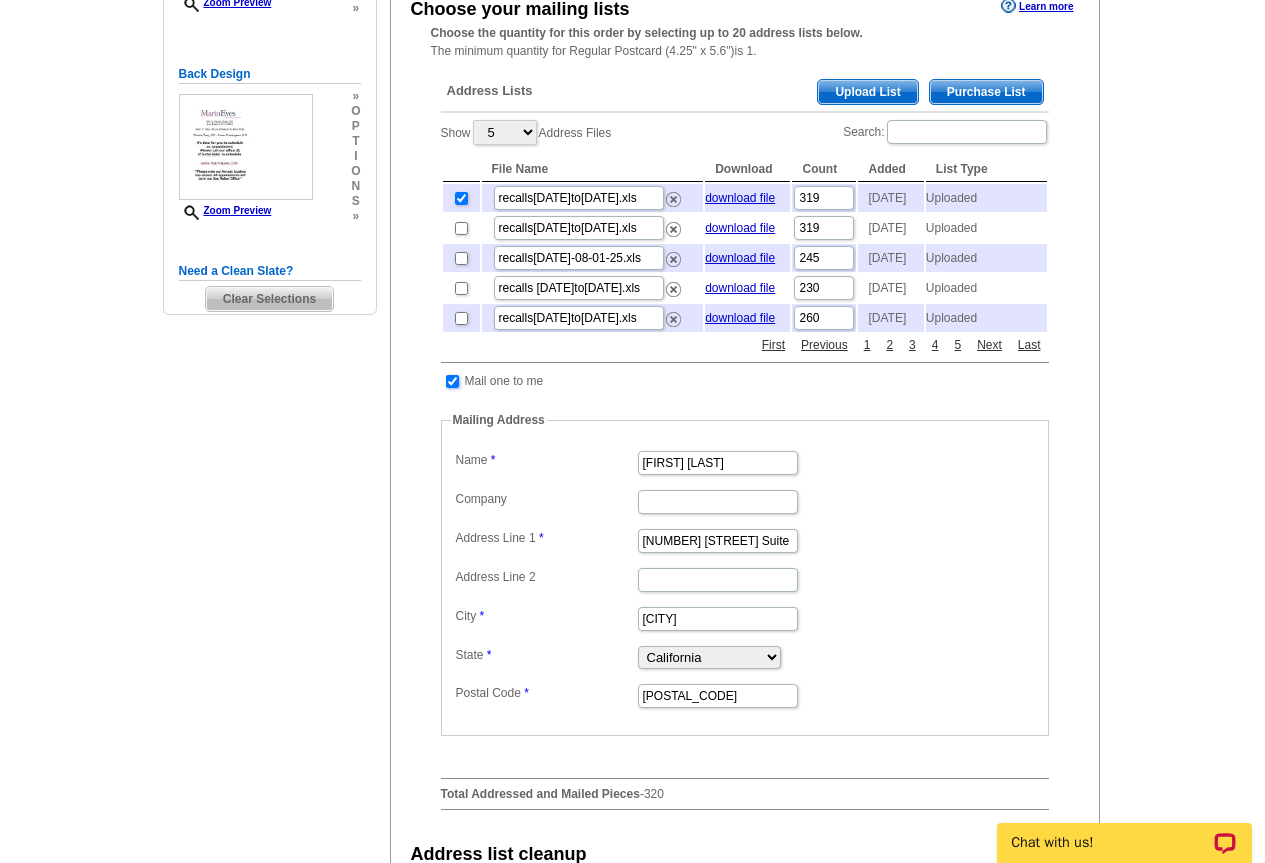 click at bounding box center (452, 381) 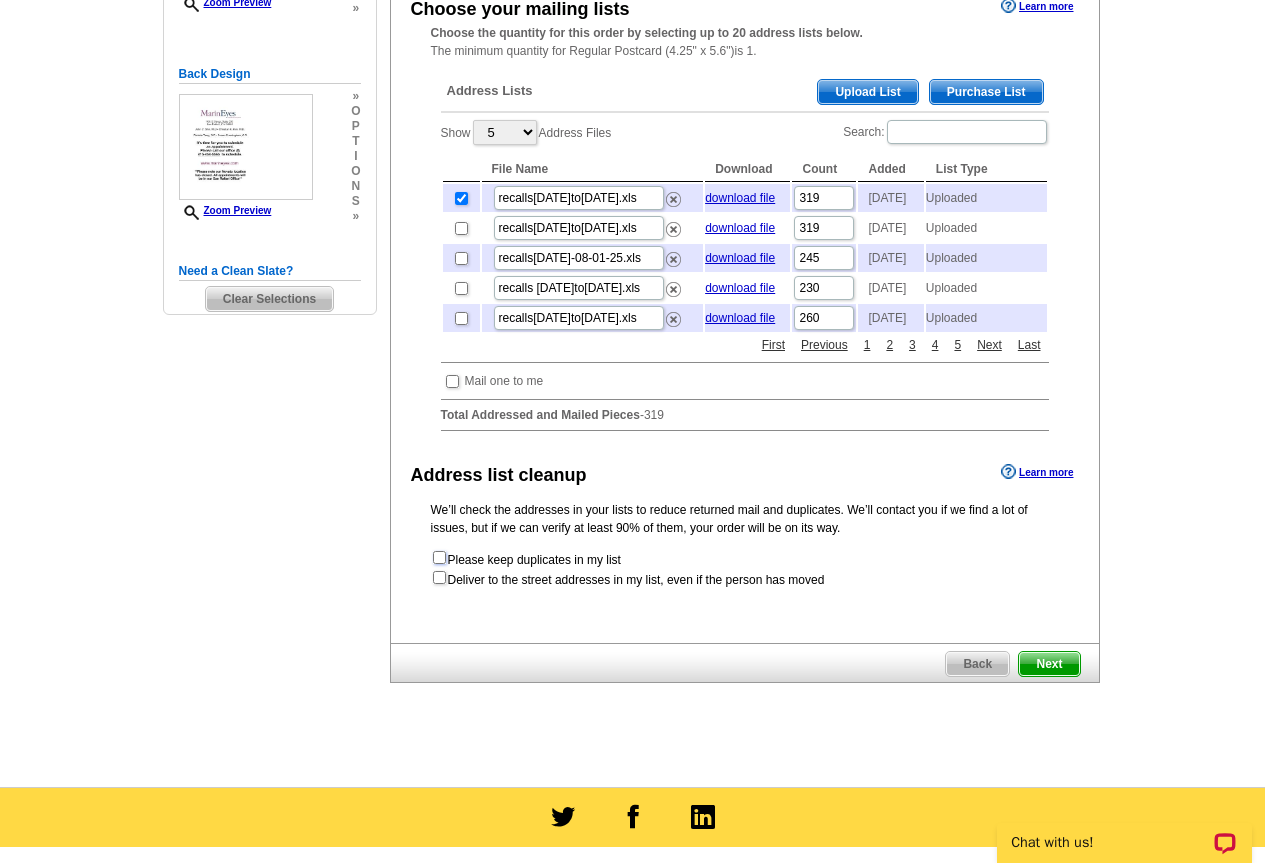 click at bounding box center [439, 557] 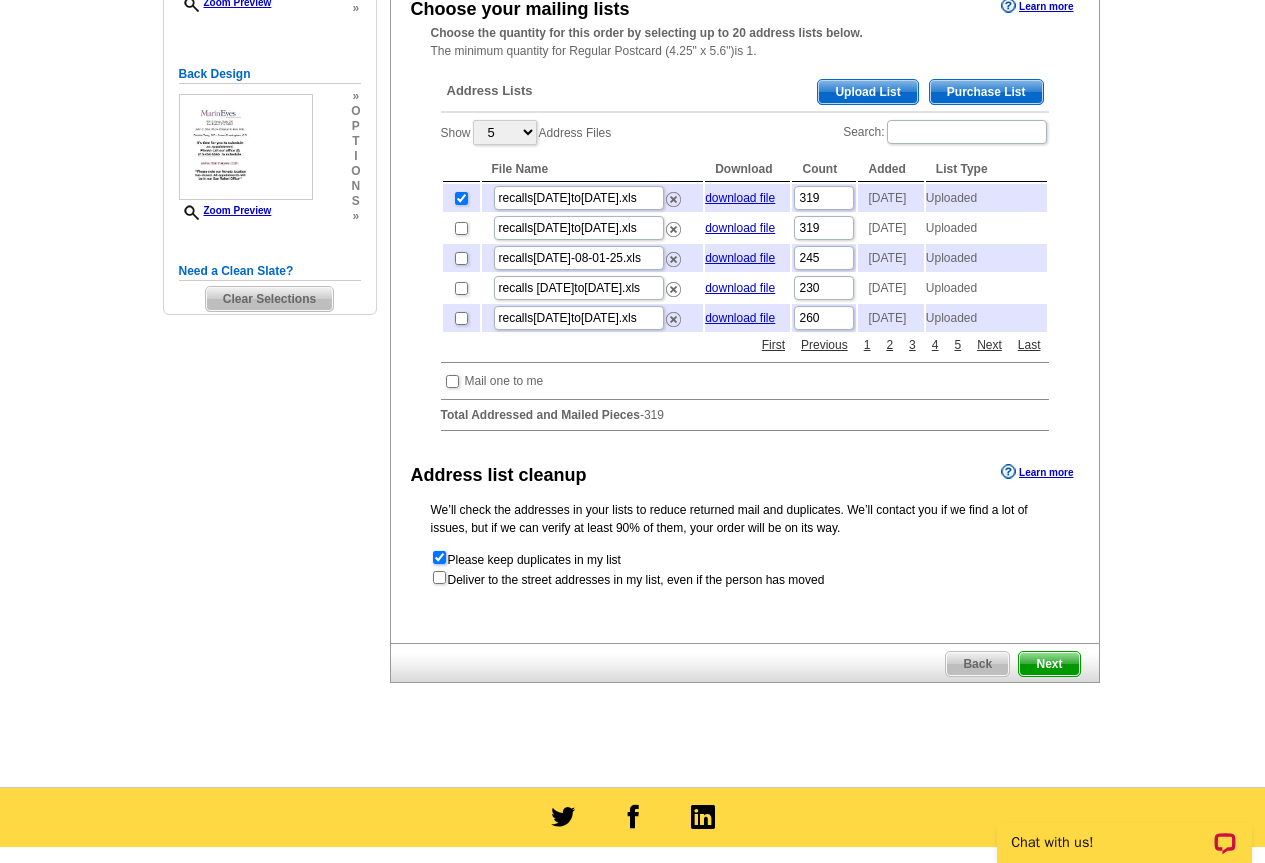 scroll, scrollTop: 0, scrollLeft: 0, axis: both 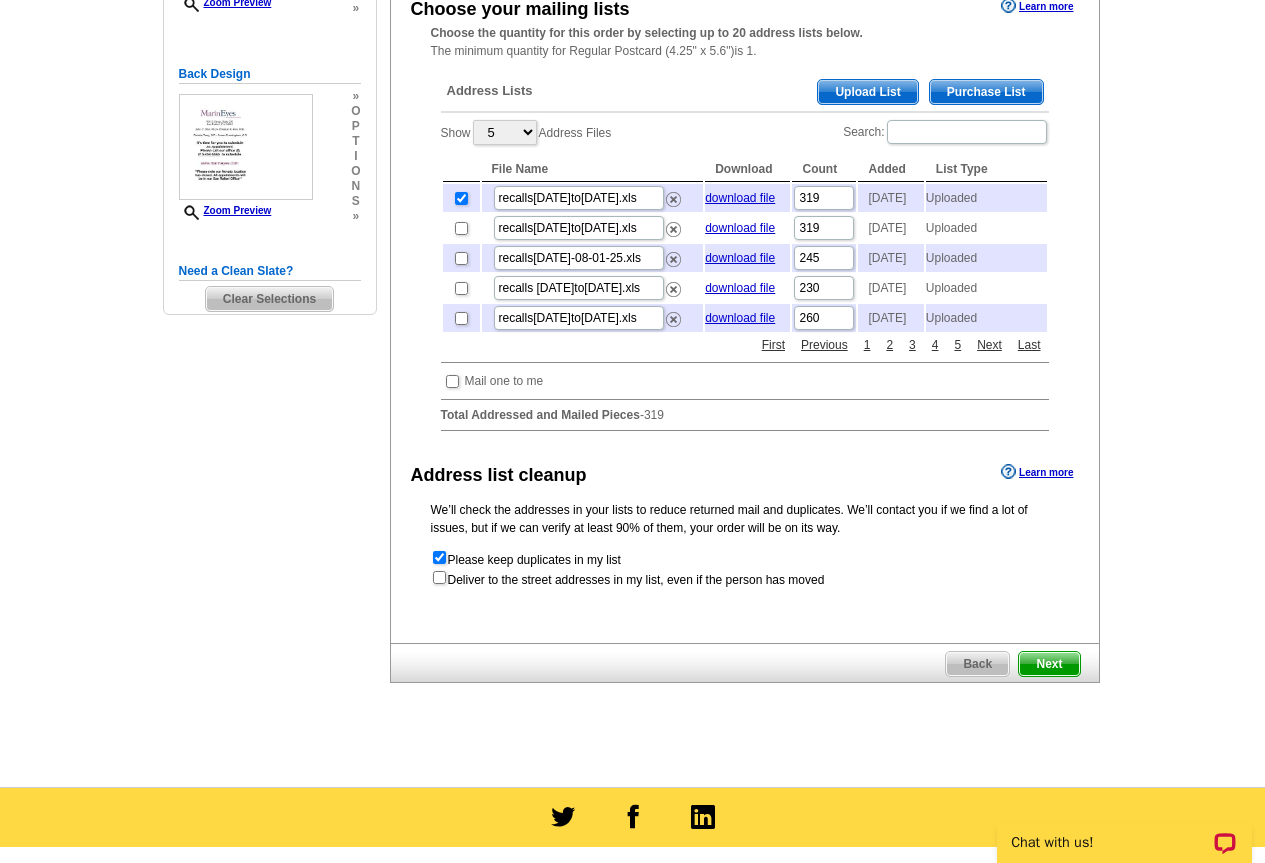 click on "Next" at bounding box center (1049, 664) 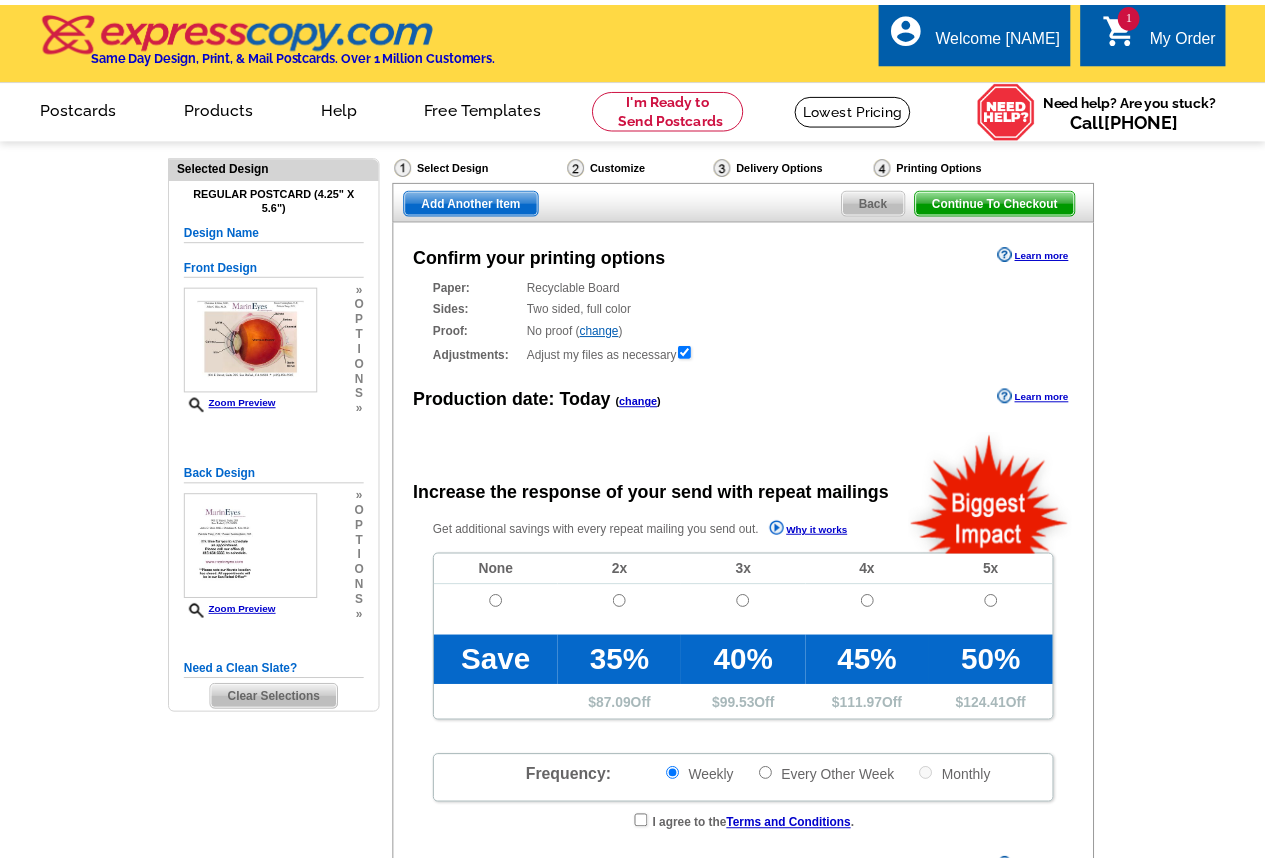 scroll, scrollTop: 0, scrollLeft: 0, axis: both 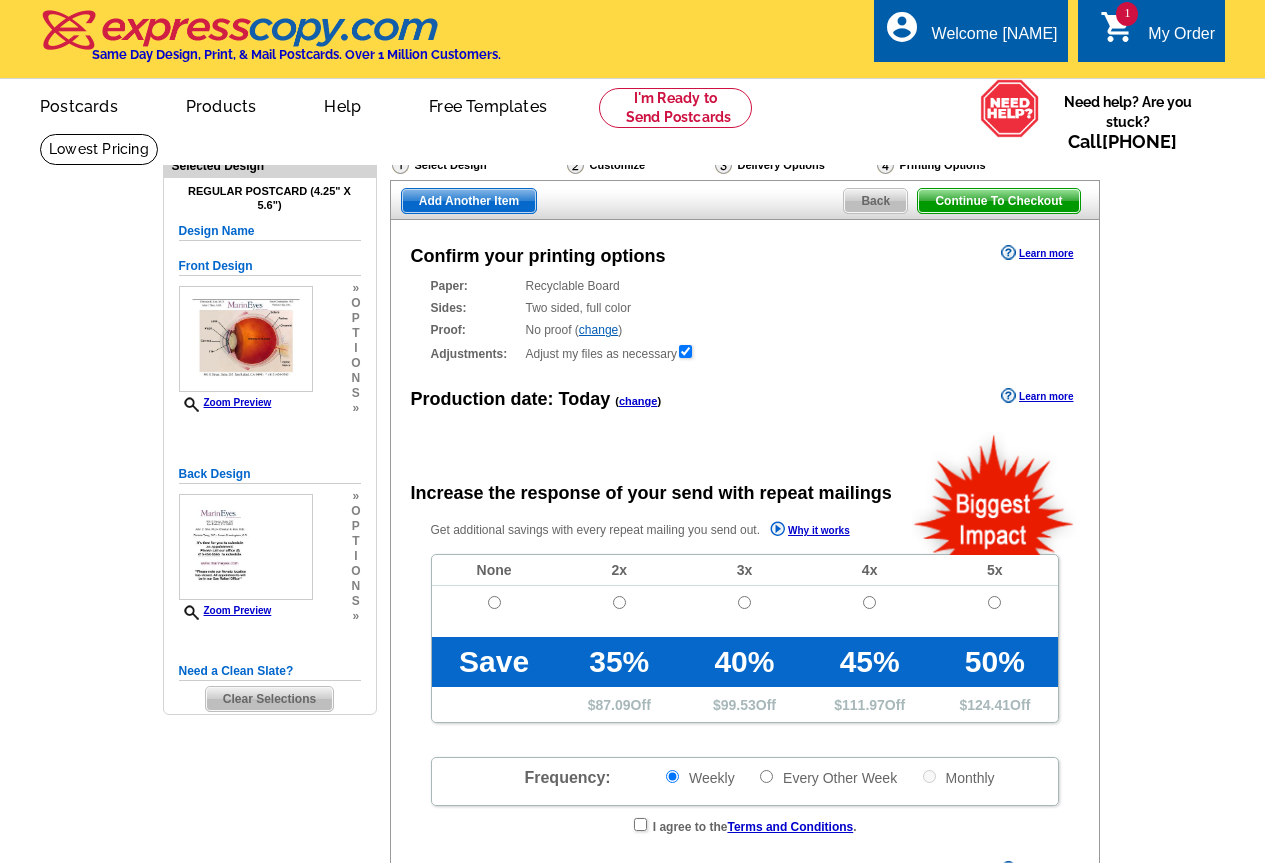 radio on "false" 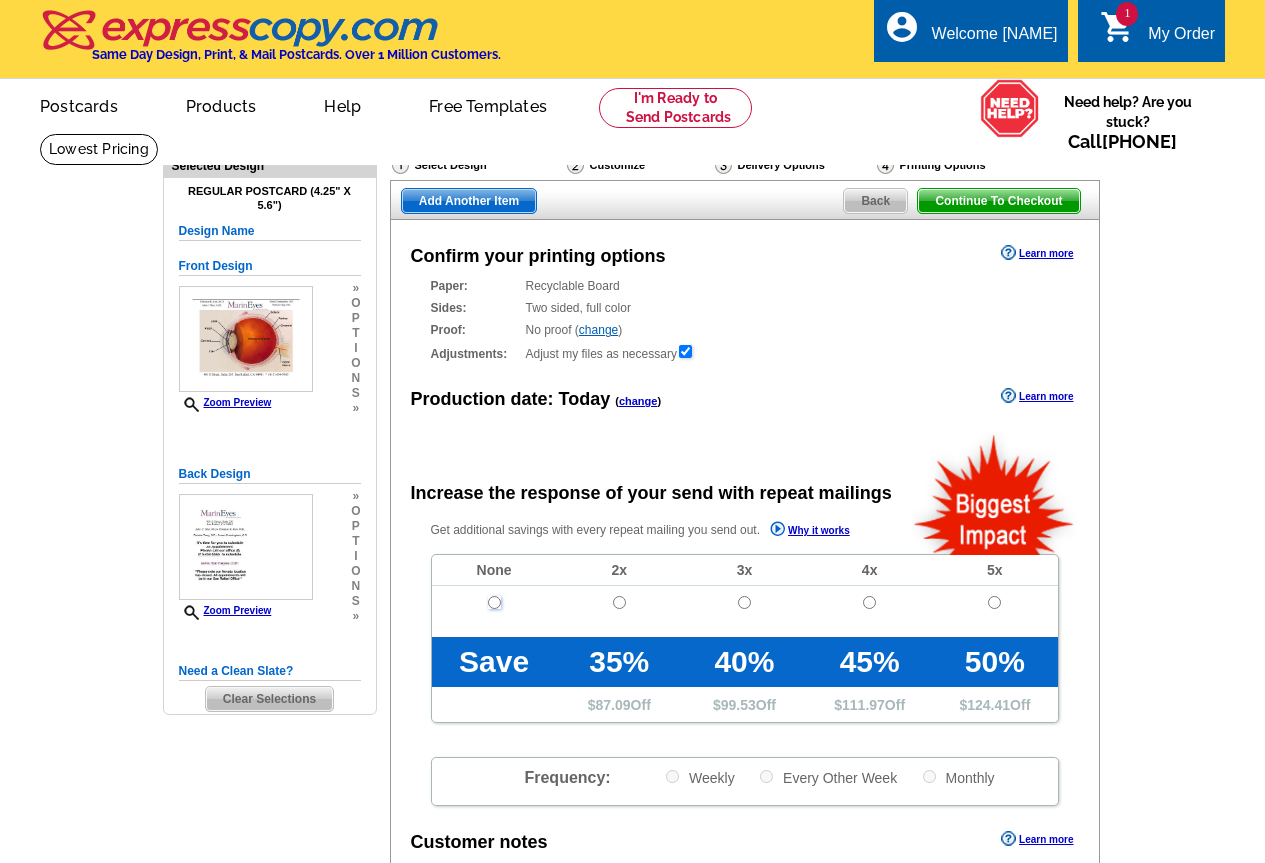 click at bounding box center (494, 602) 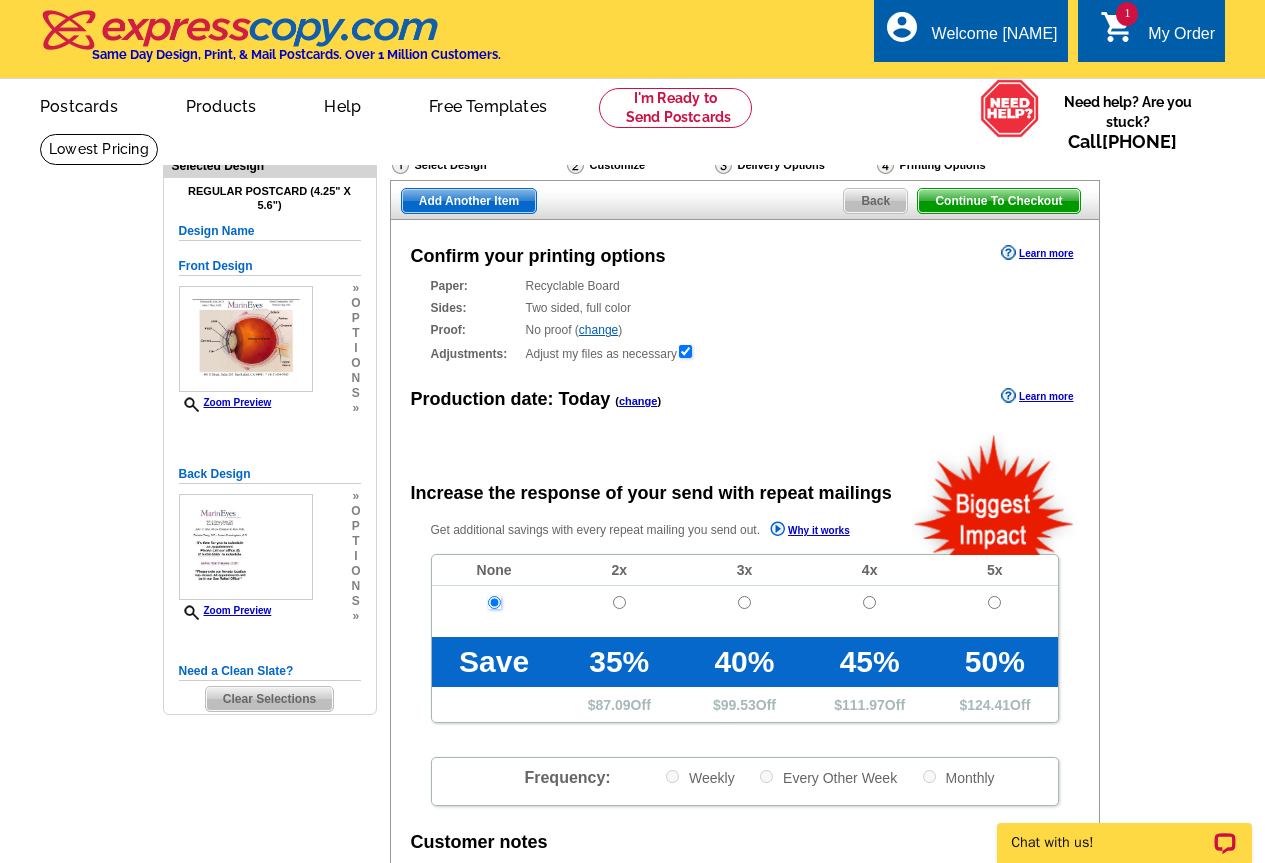scroll, scrollTop: 0, scrollLeft: 0, axis: both 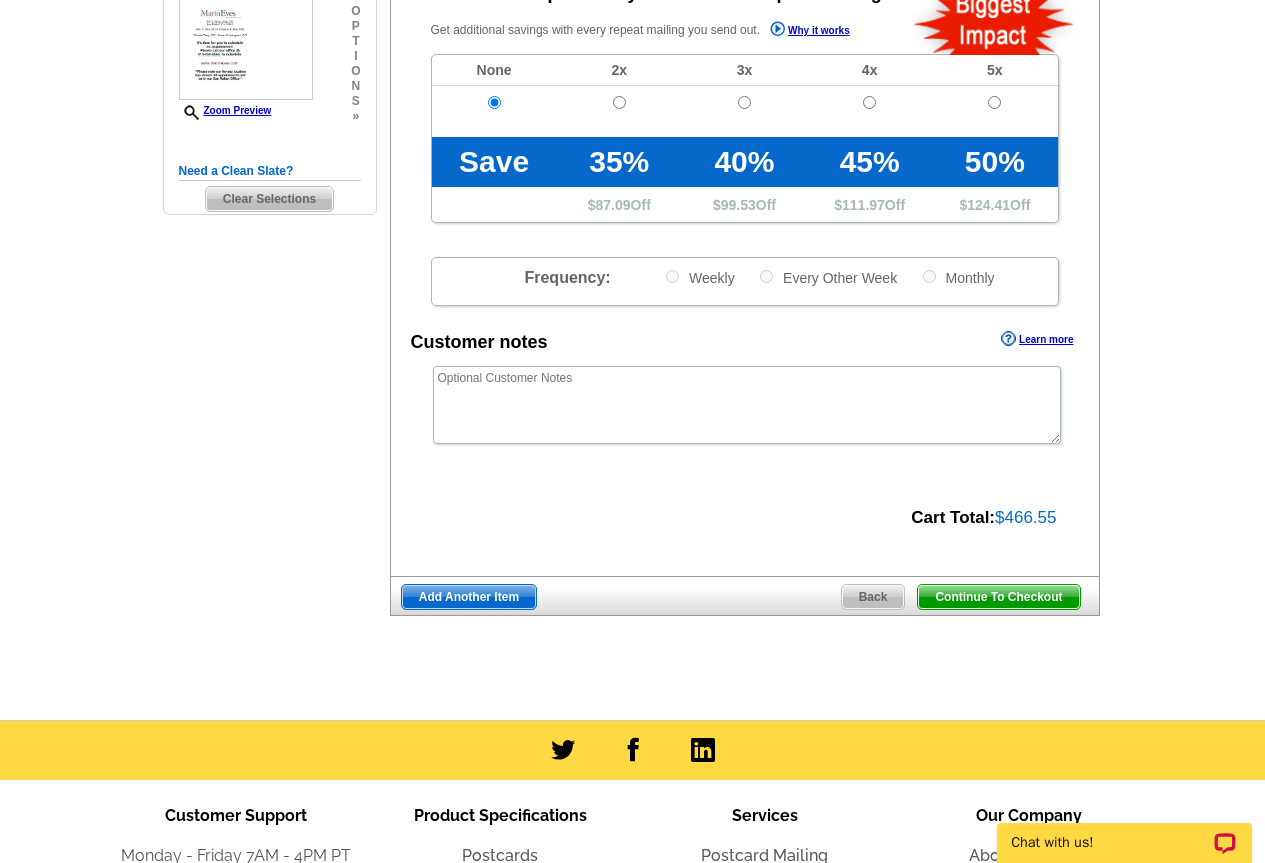 click on "Continue To Checkout" at bounding box center [998, 597] 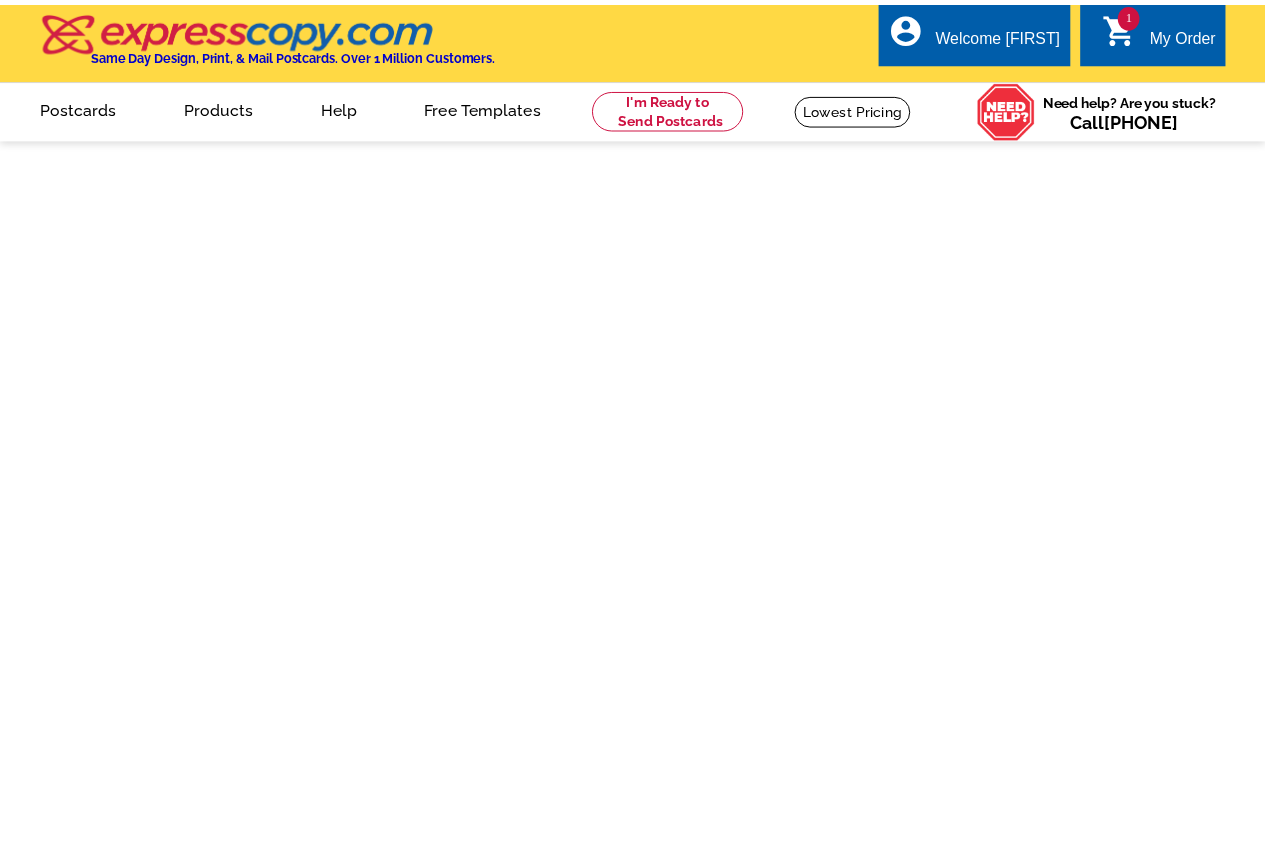 scroll, scrollTop: 0, scrollLeft: 0, axis: both 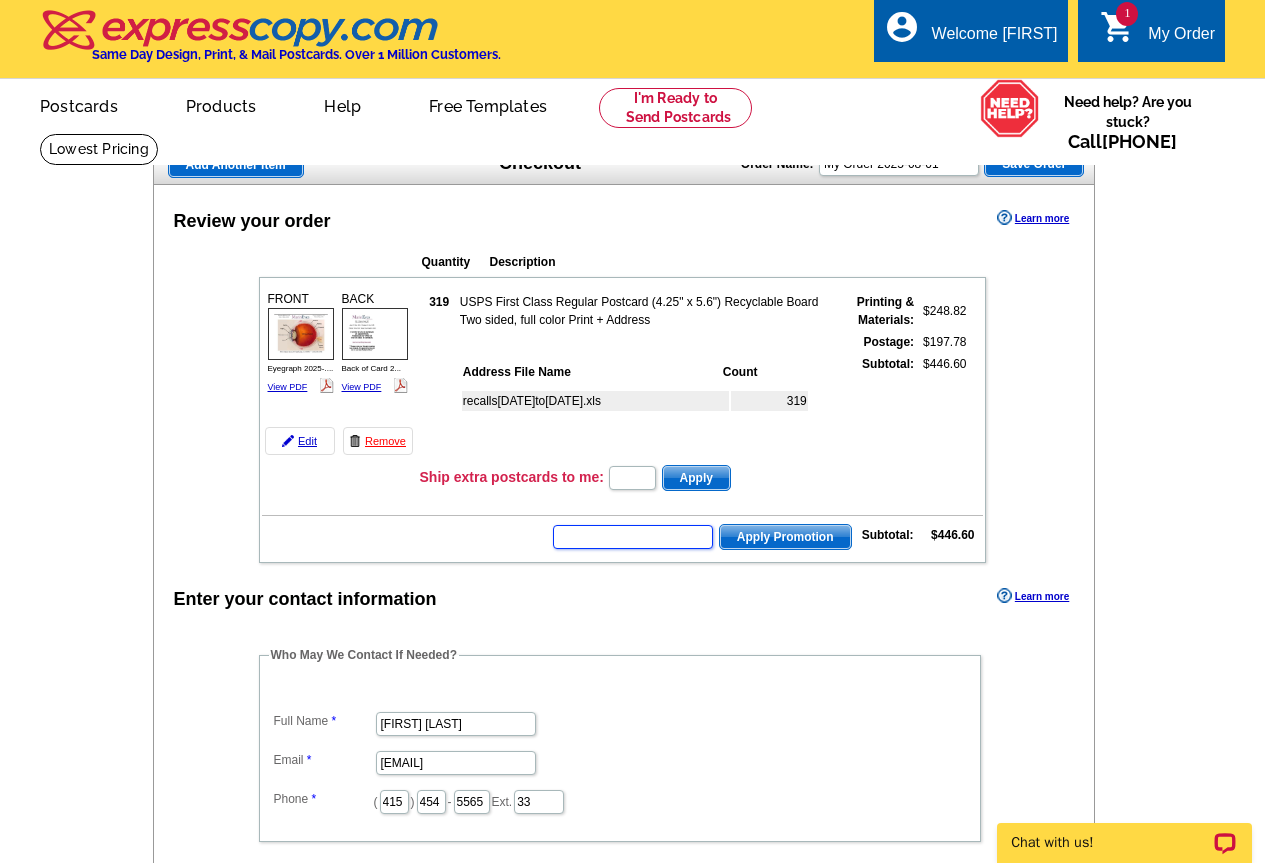 click at bounding box center (633, 537) 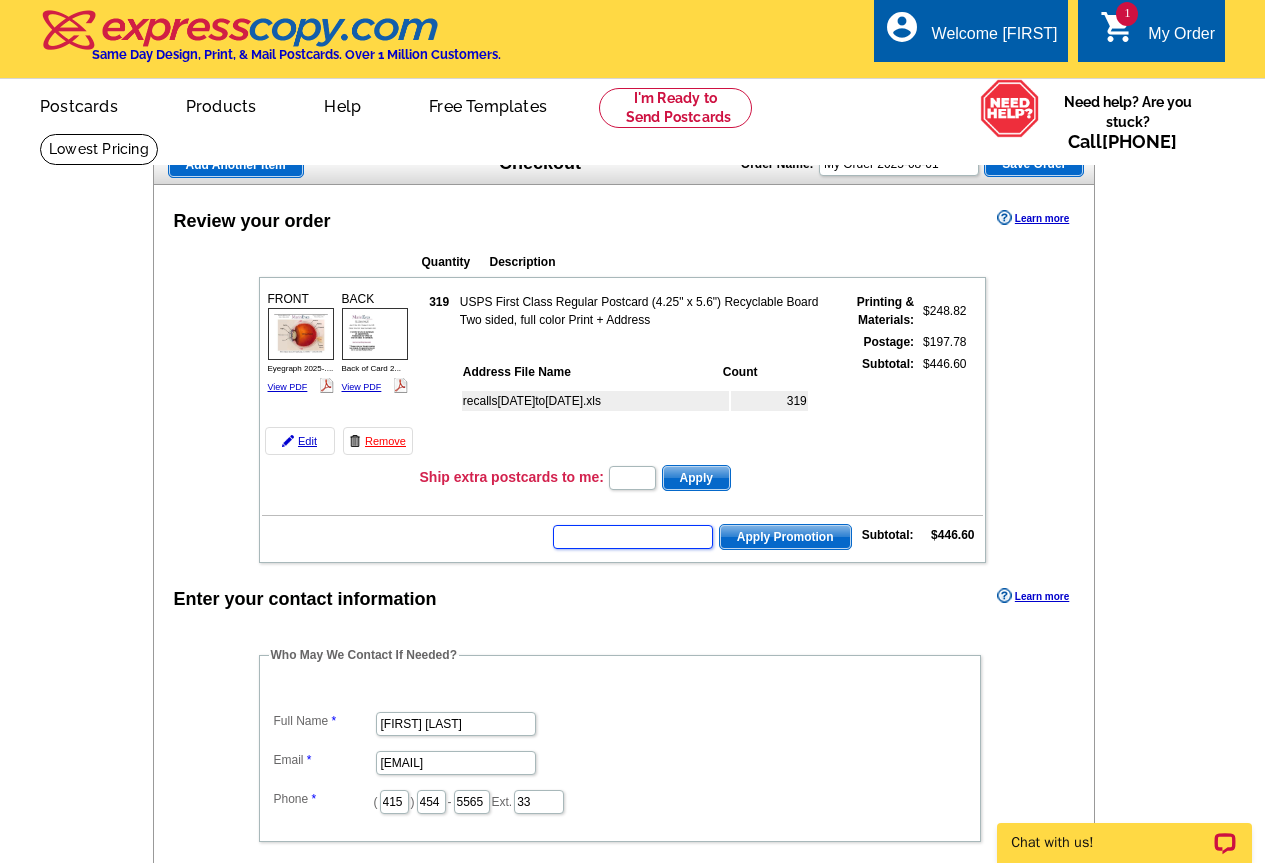 type on "g" 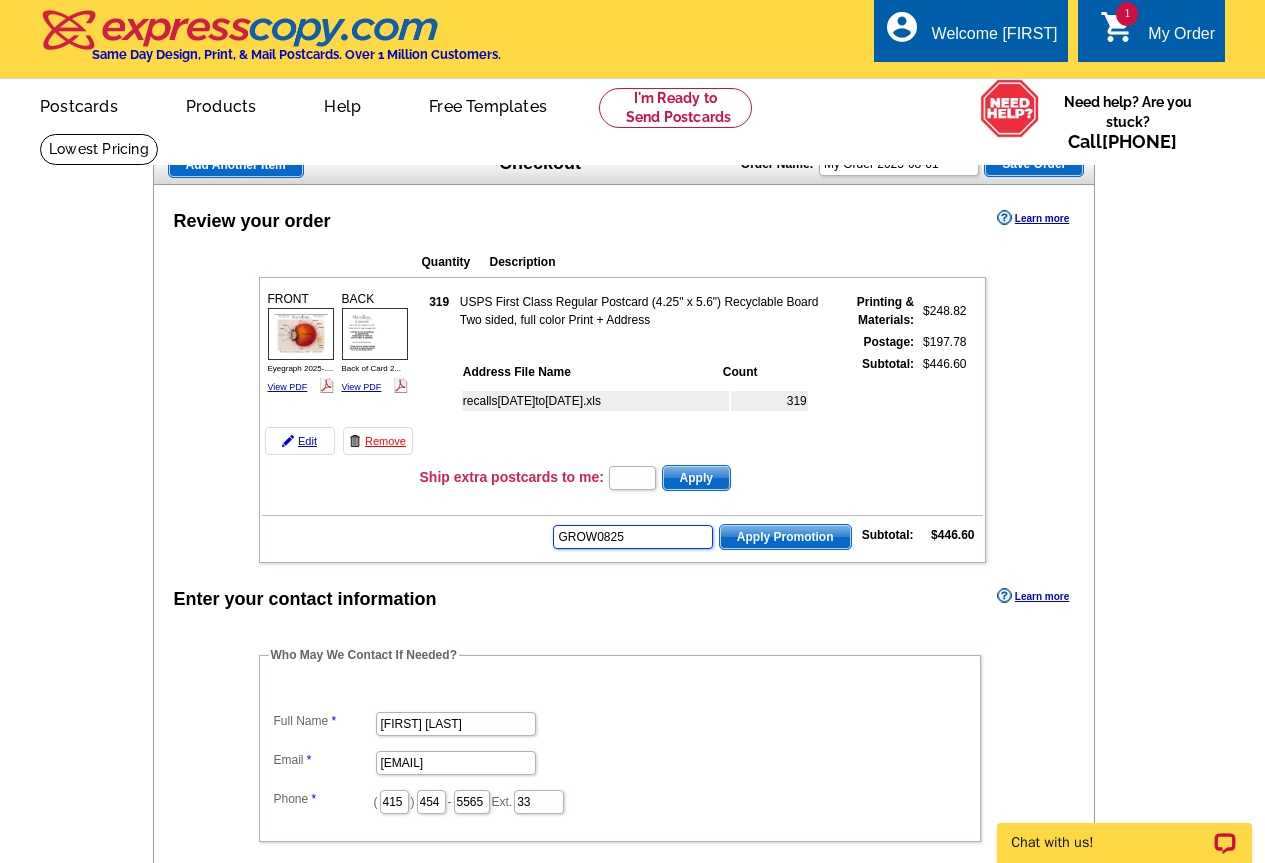 type on "GROW0825" 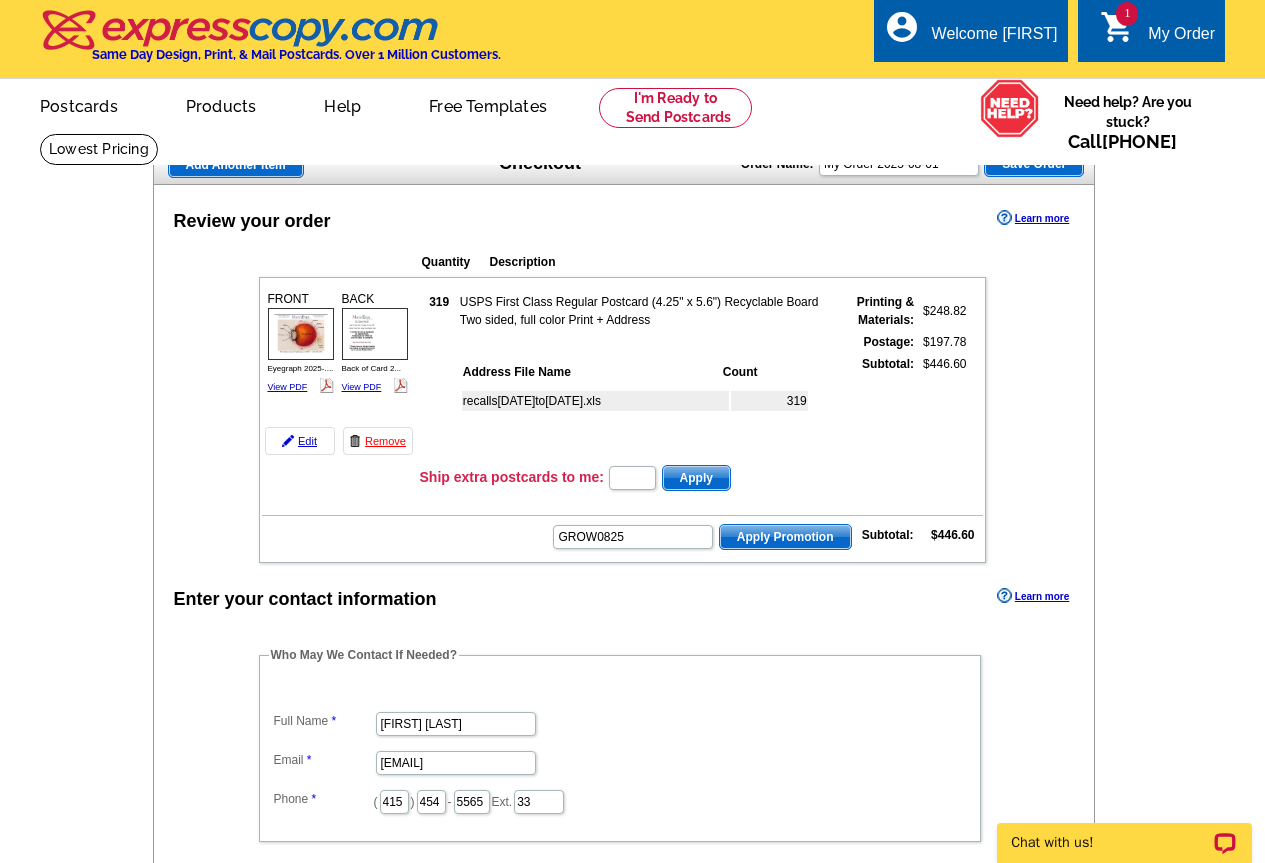 click on "Apply Promotion" at bounding box center (785, 537) 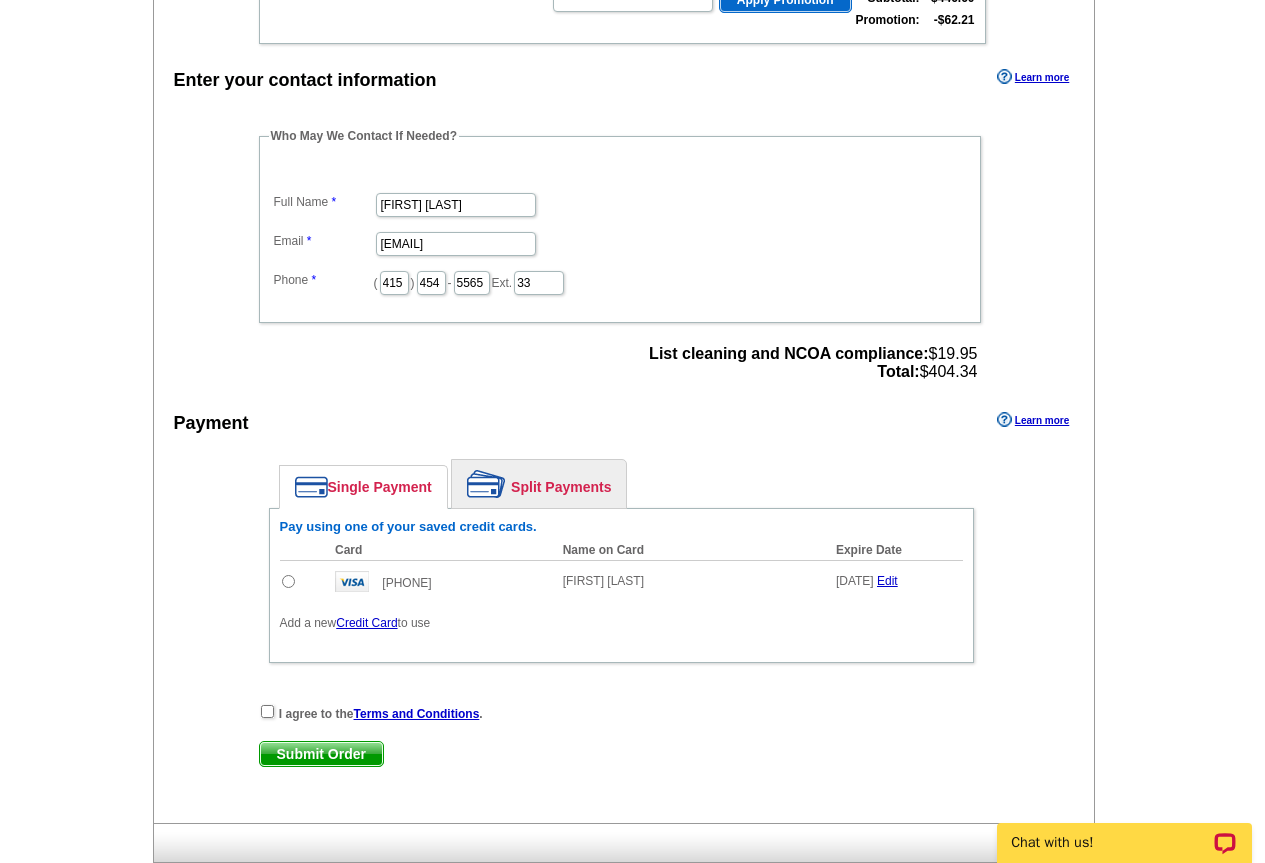 scroll, scrollTop: 600, scrollLeft: 0, axis: vertical 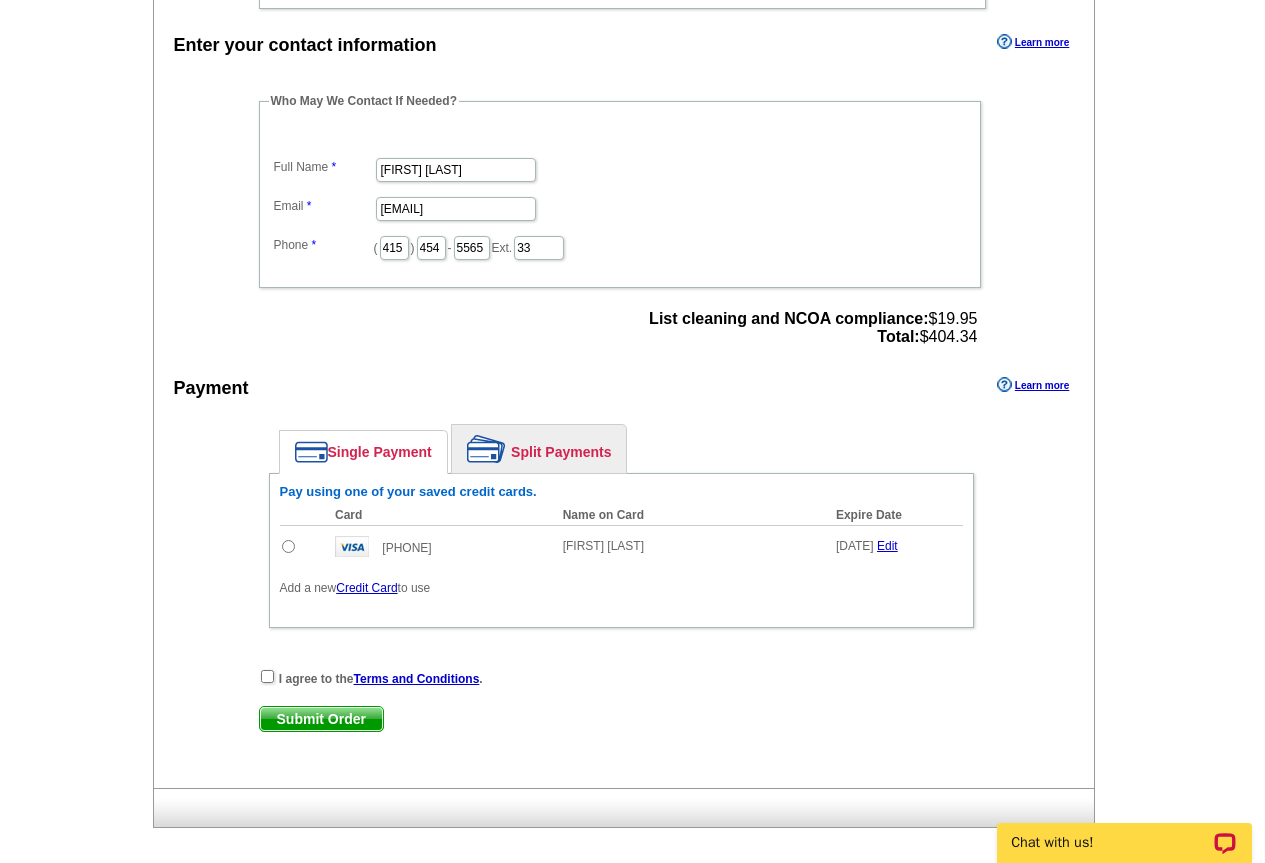 click at bounding box center (288, 546) 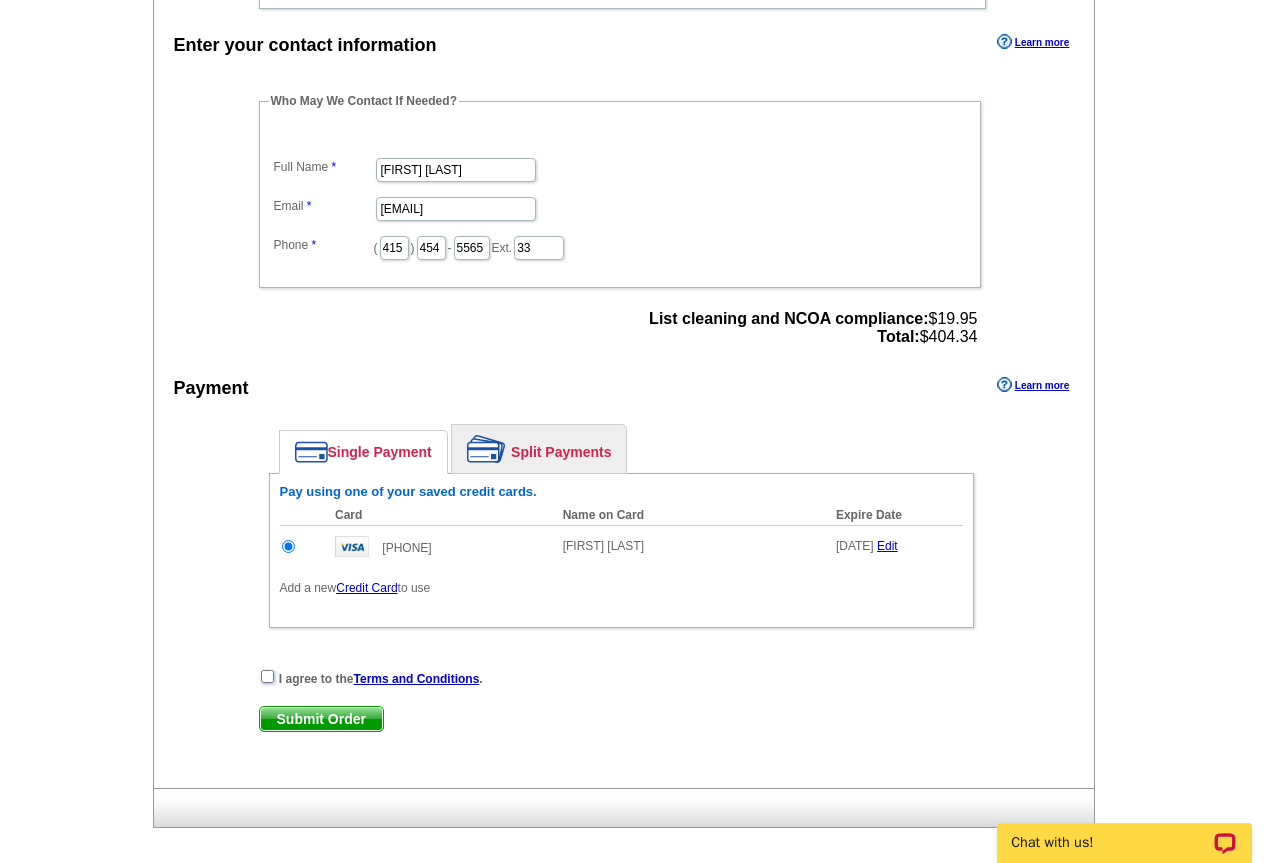 click at bounding box center (267, 676) 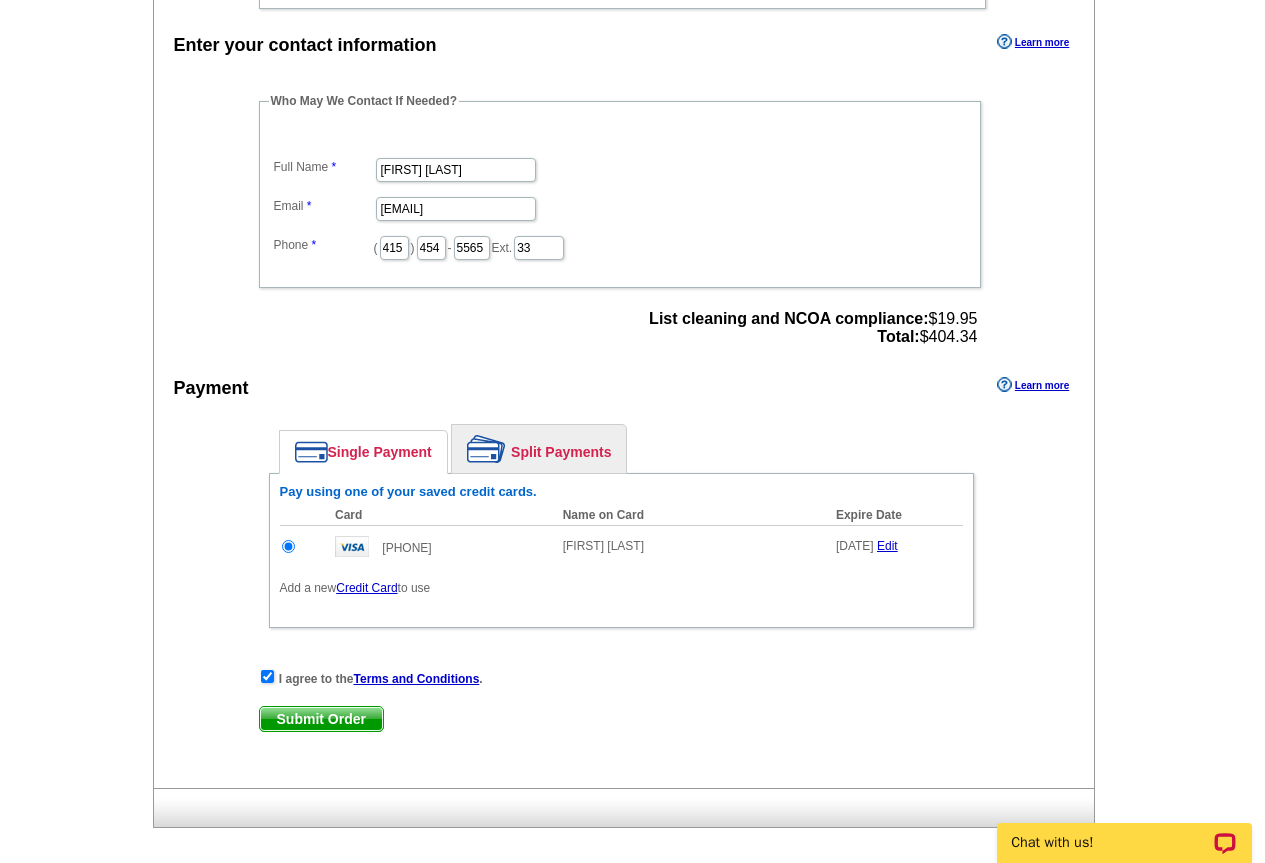 click on "Submit Order" at bounding box center (321, 719) 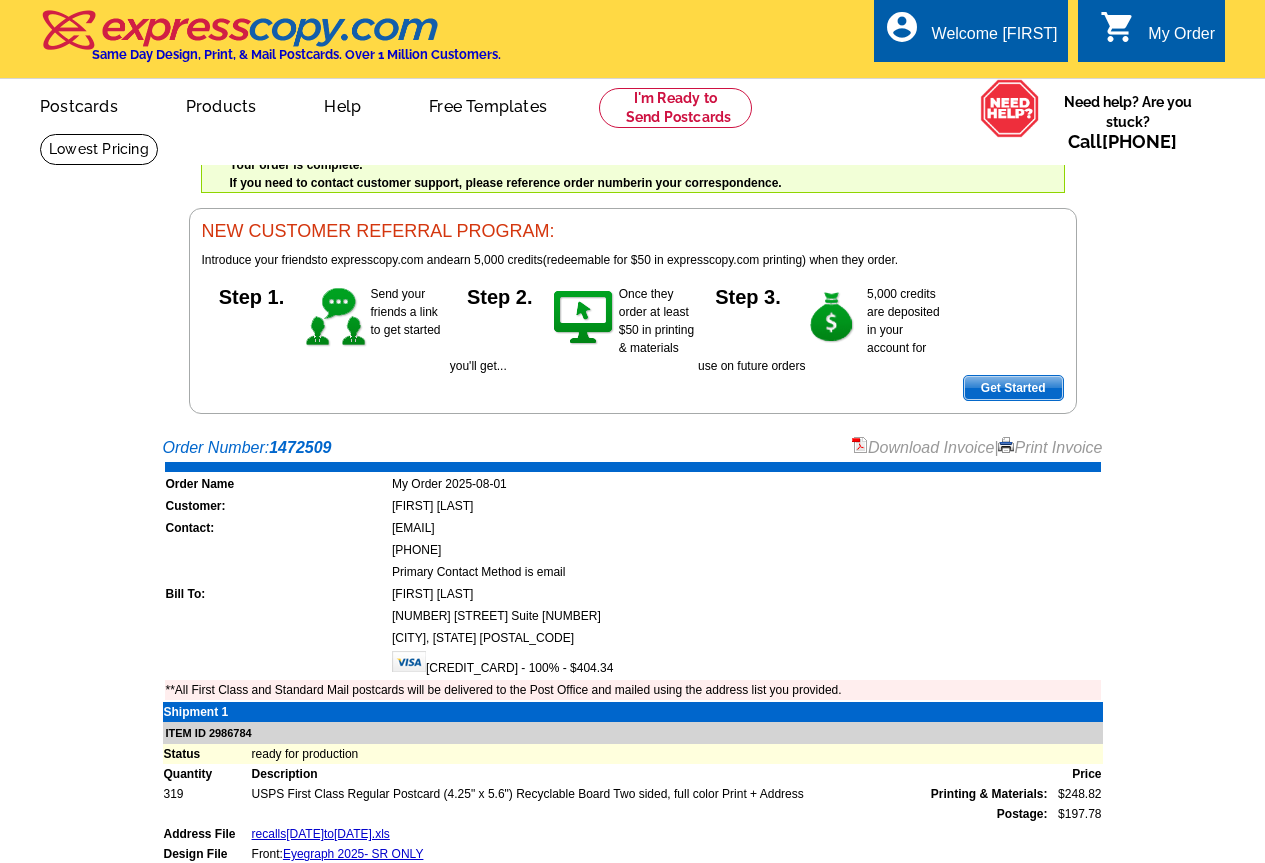 scroll, scrollTop: 0, scrollLeft: 0, axis: both 